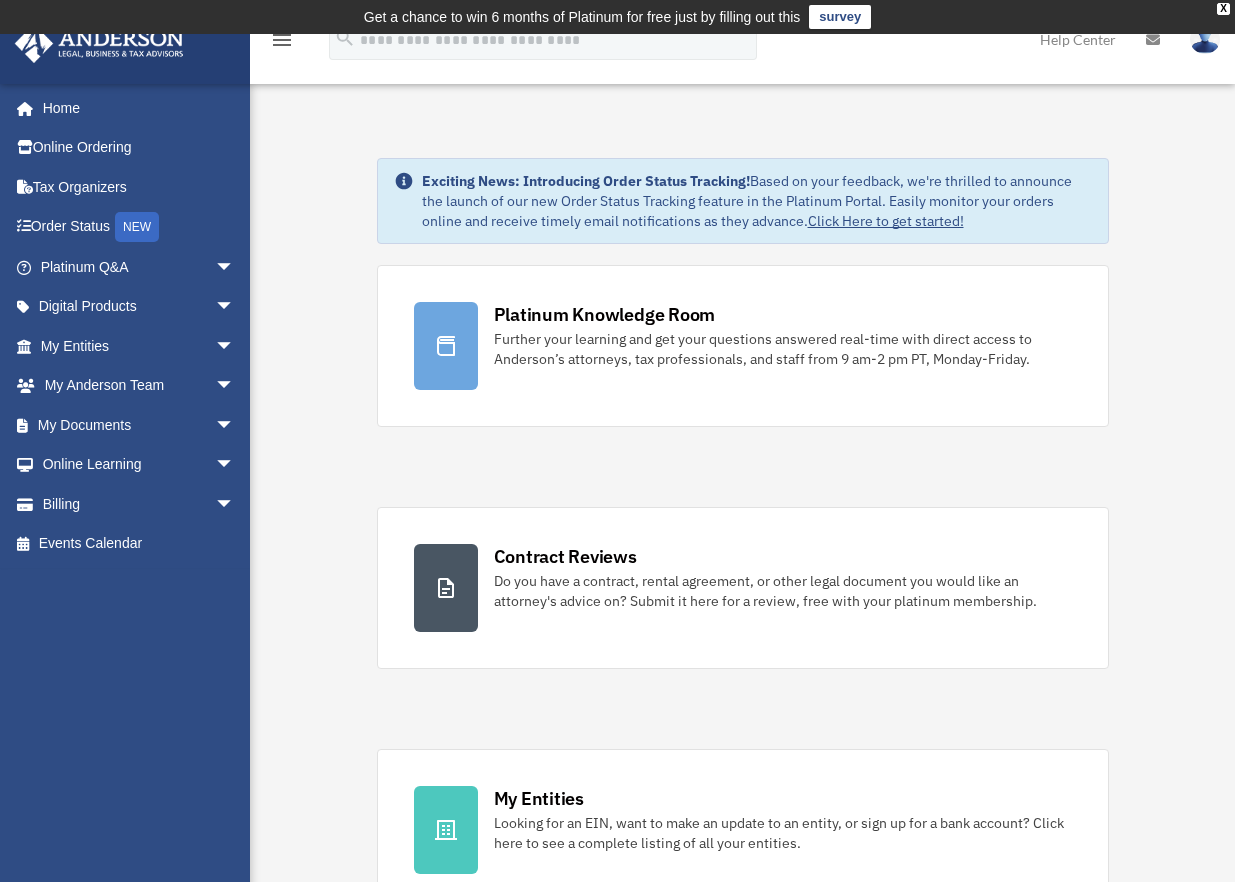 scroll, scrollTop: 0, scrollLeft: 0, axis: both 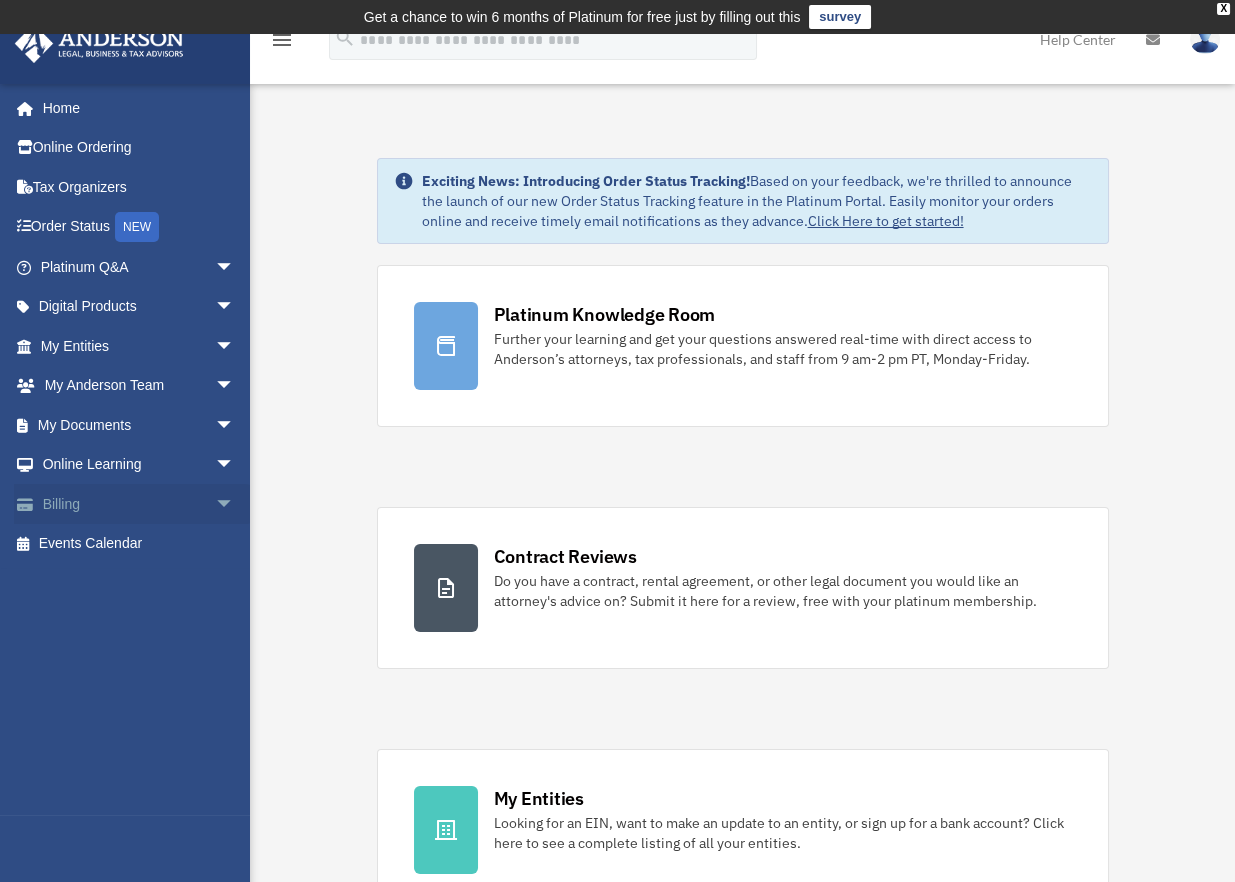 click on "Billing arrow_drop_down" at bounding box center (139, 504) 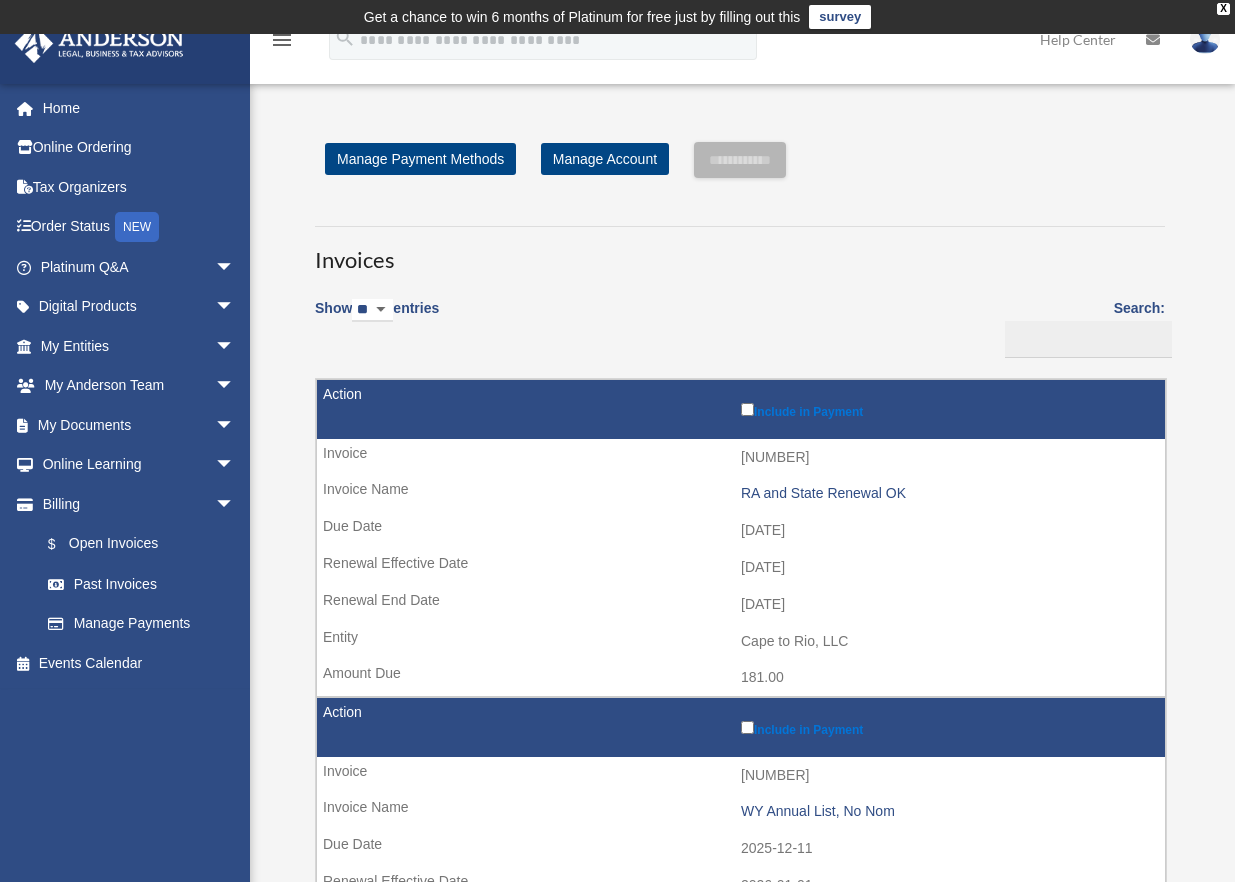 scroll, scrollTop: 0, scrollLeft: 0, axis: both 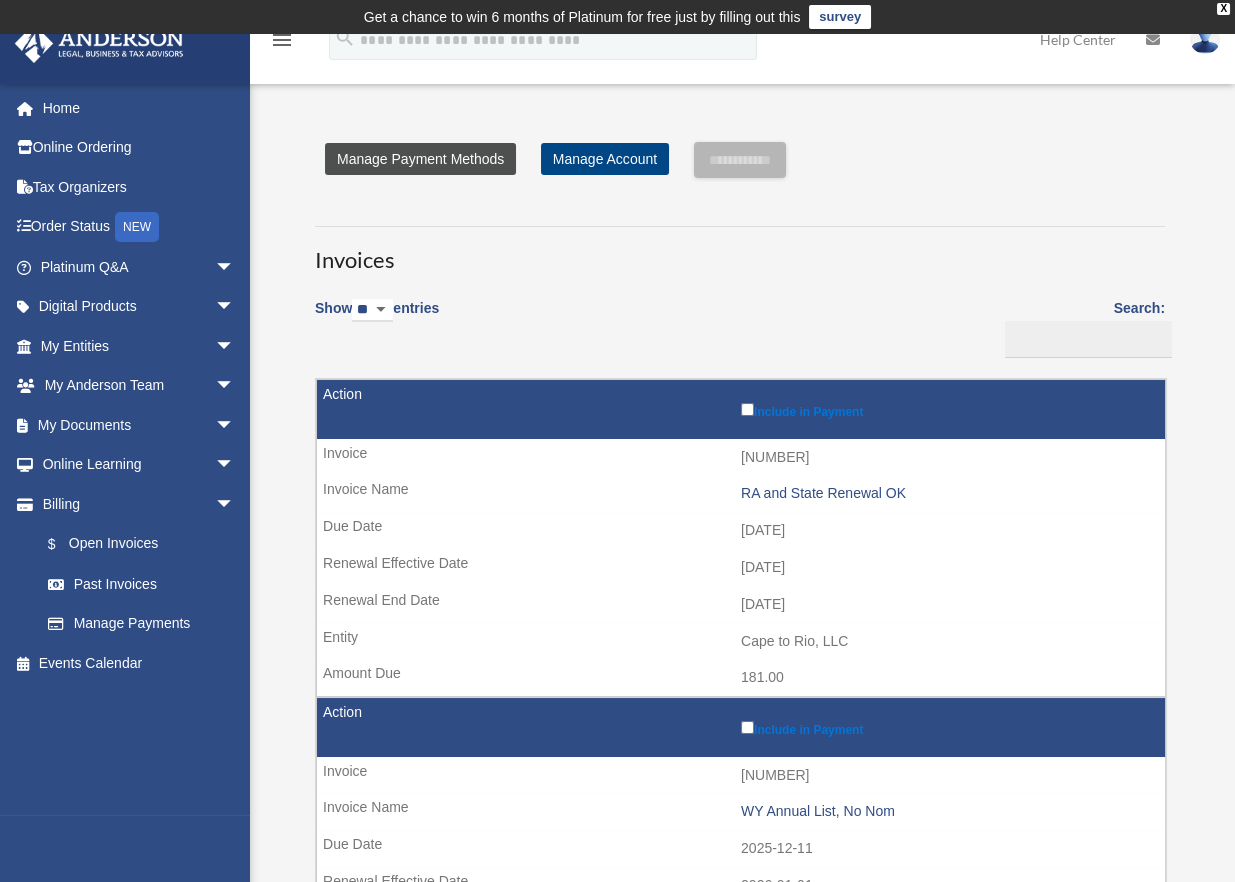 click on "Manage Payment Methods" at bounding box center (420, 159) 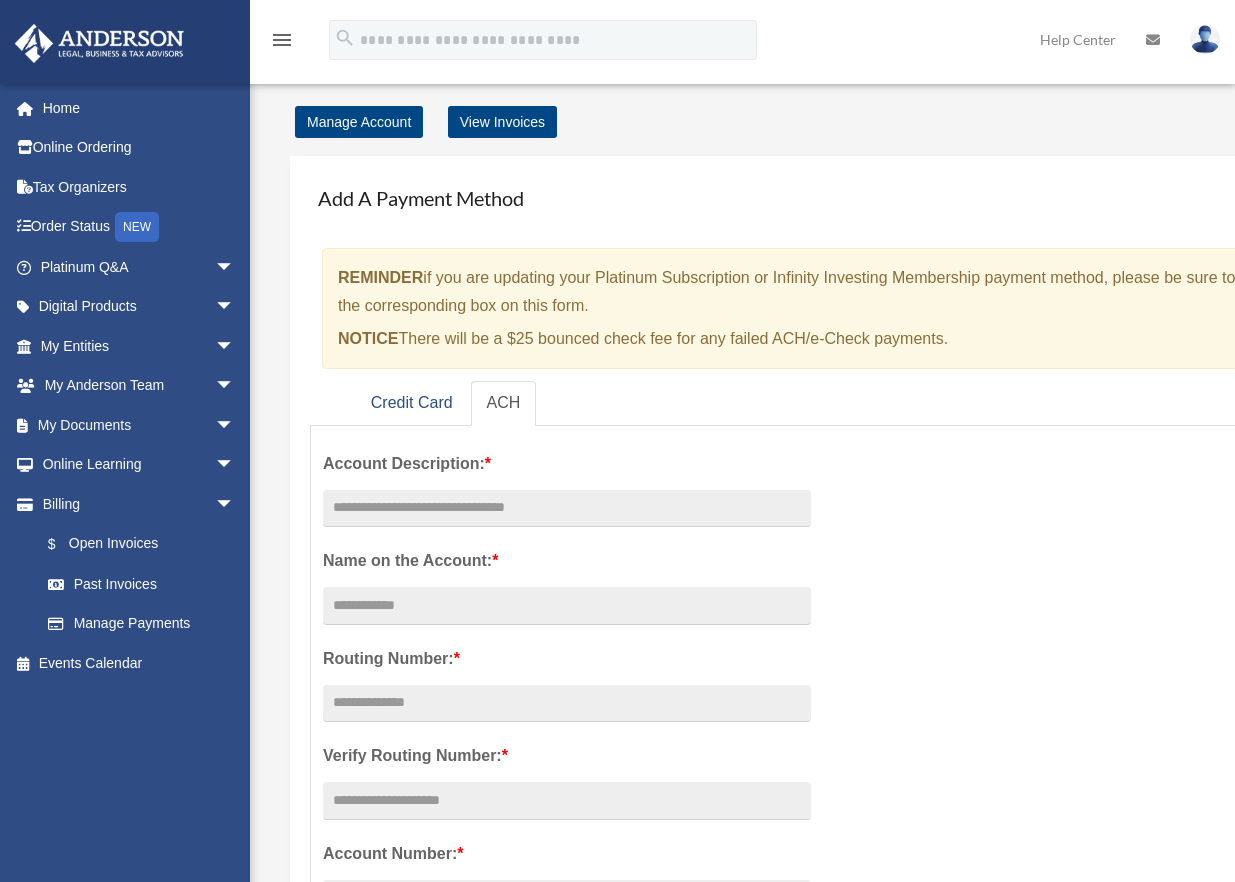 scroll, scrollTop: 0, scrollLeft: 0, axis: both 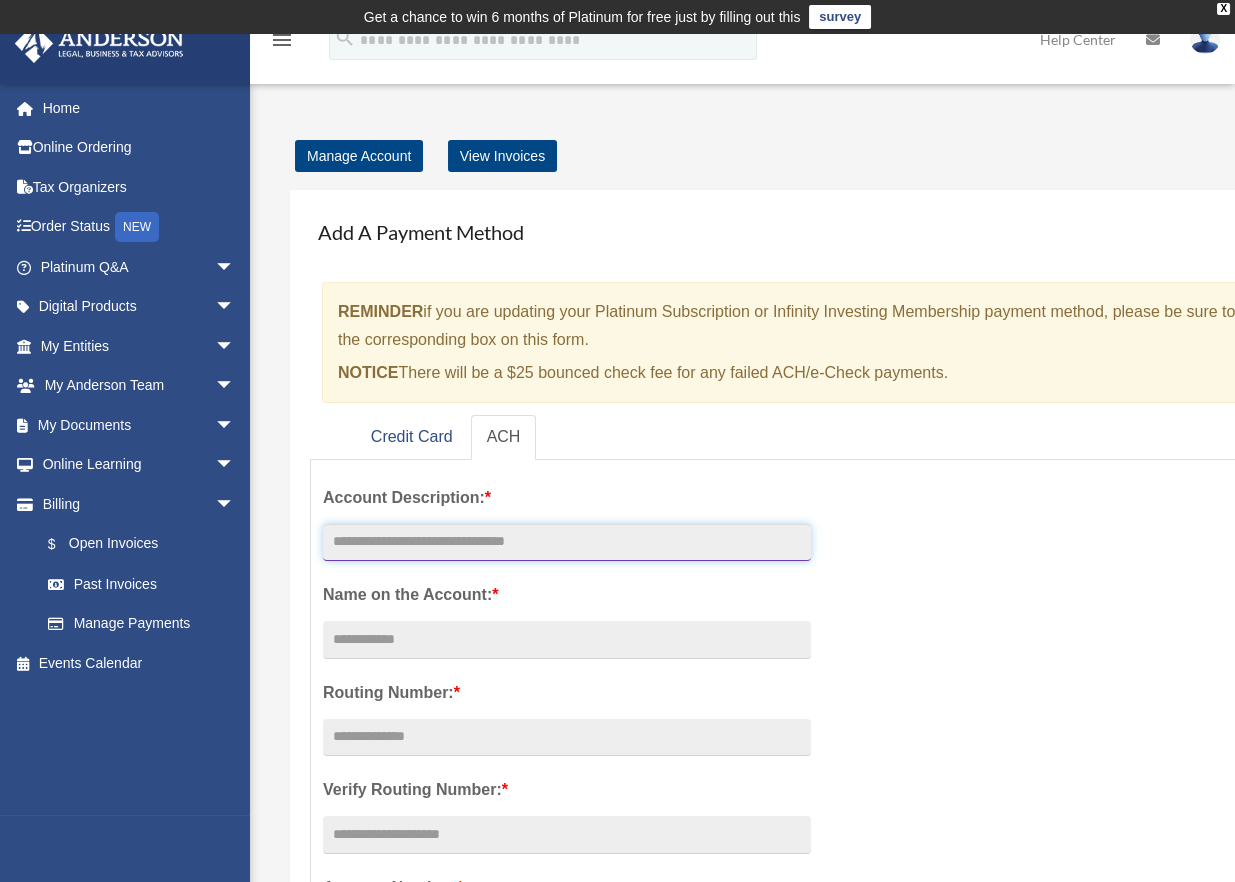 click at bounding box center [567, 543] 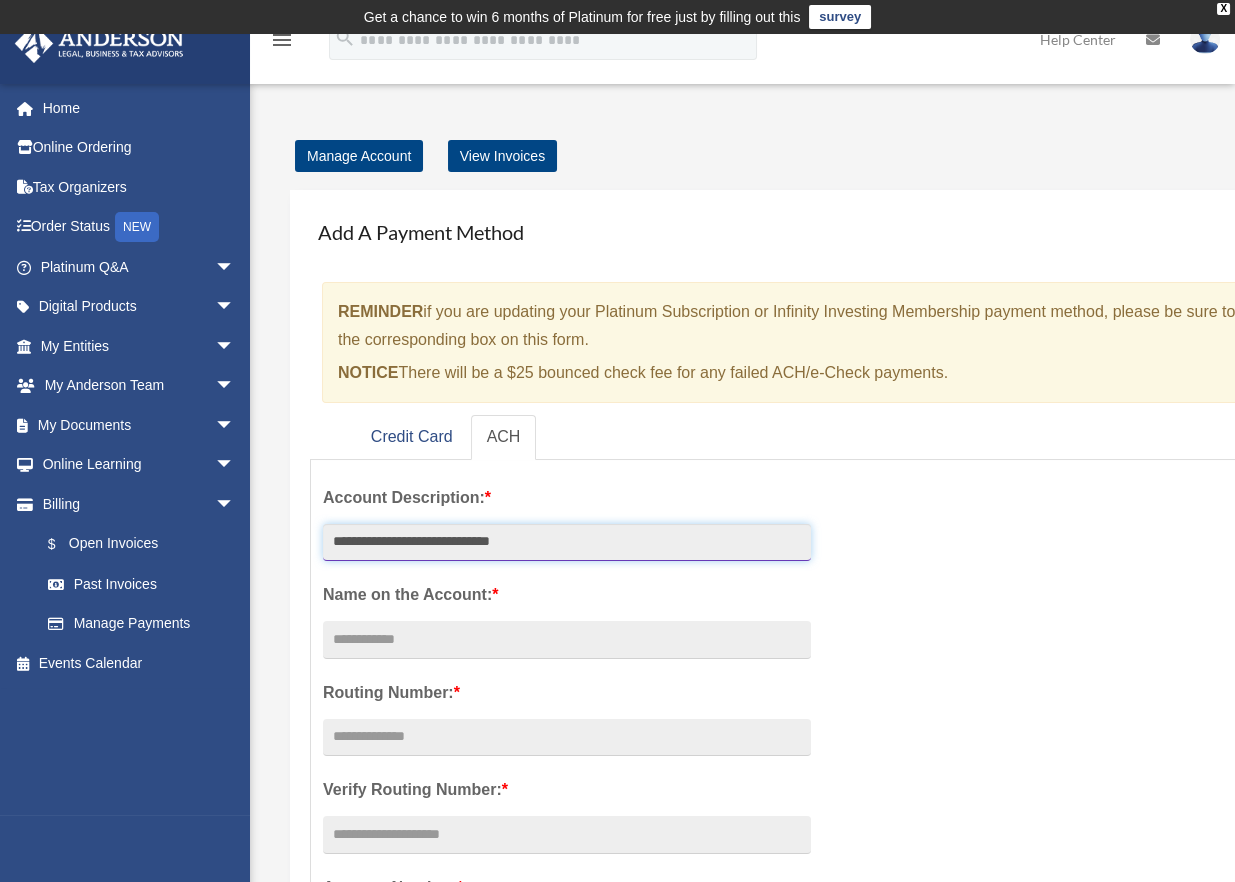 type on "**********" 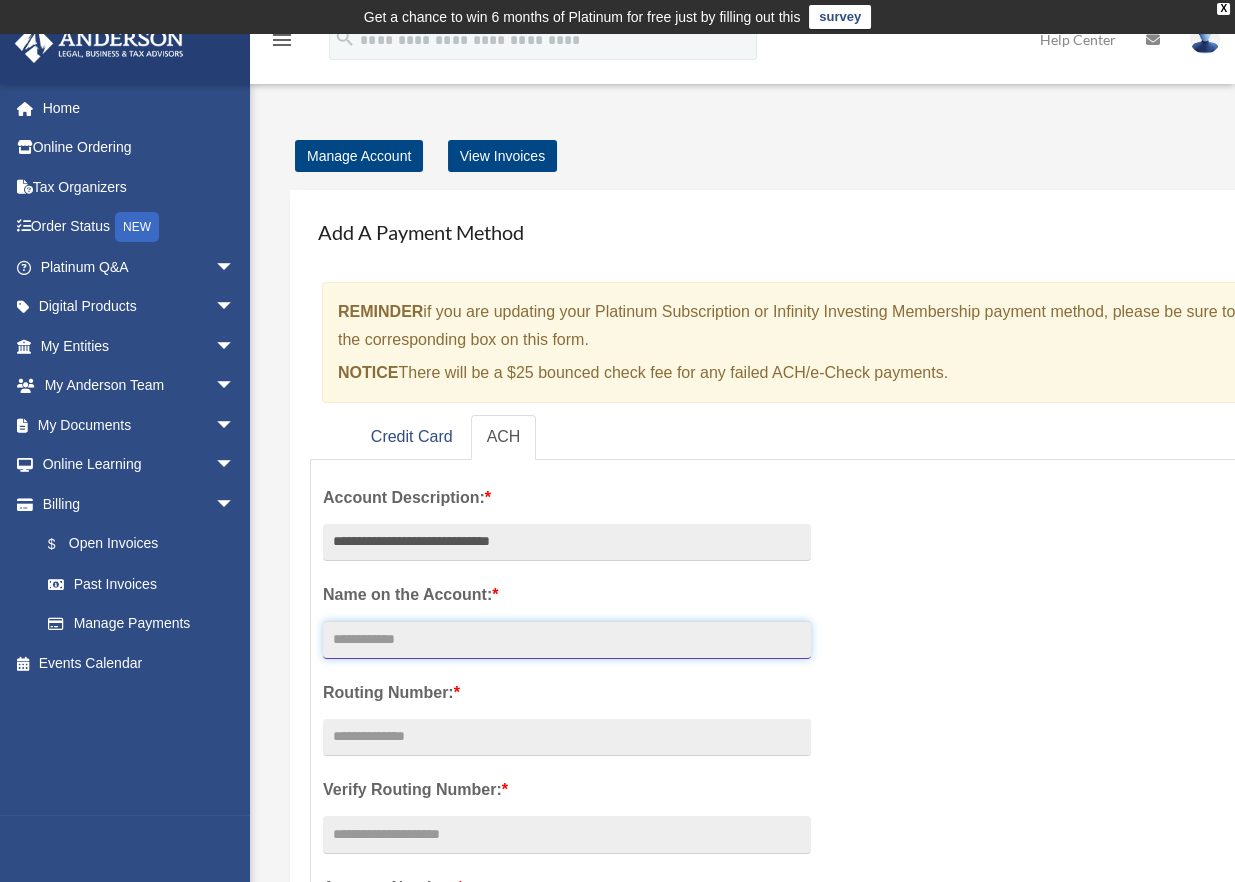click on "Account Description: *" at bounding box center (567, 640) 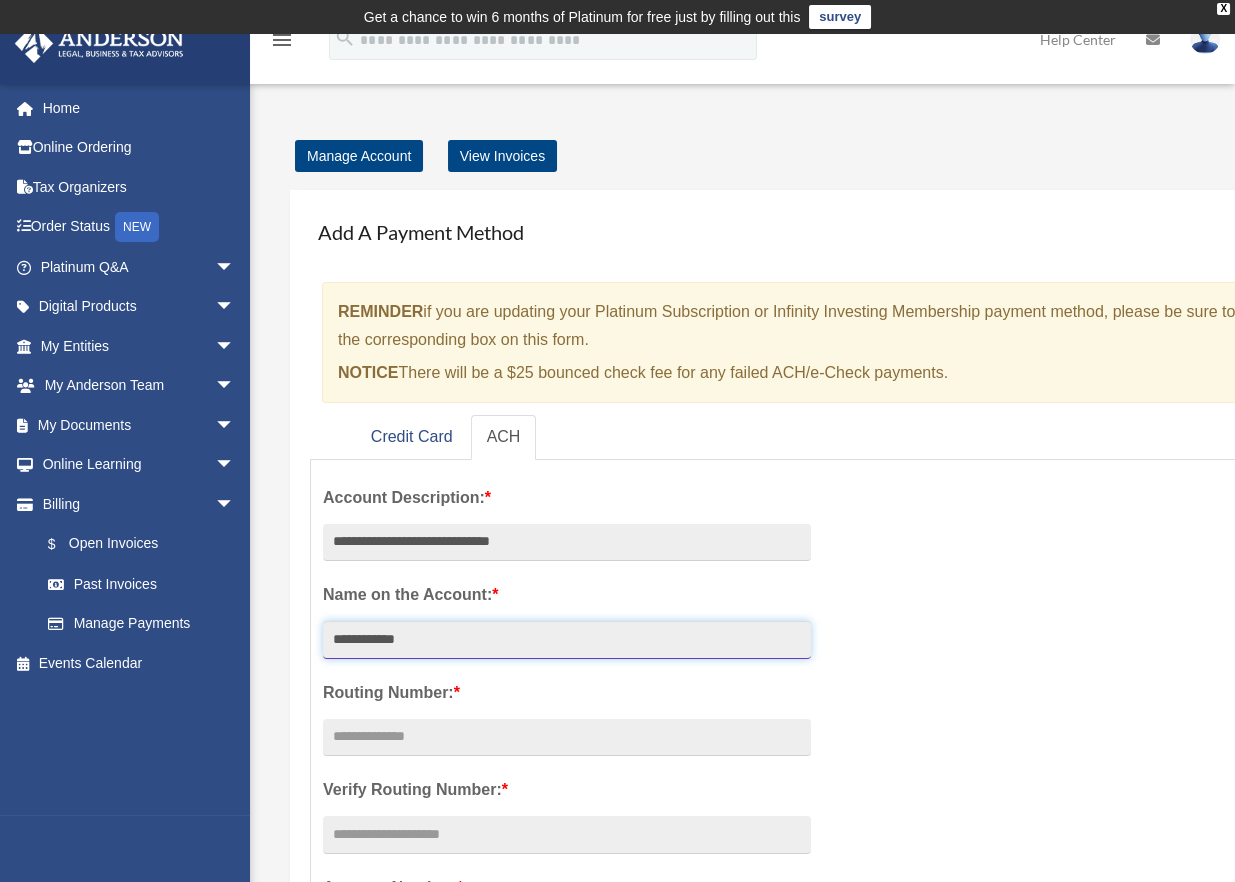 type on "**********" 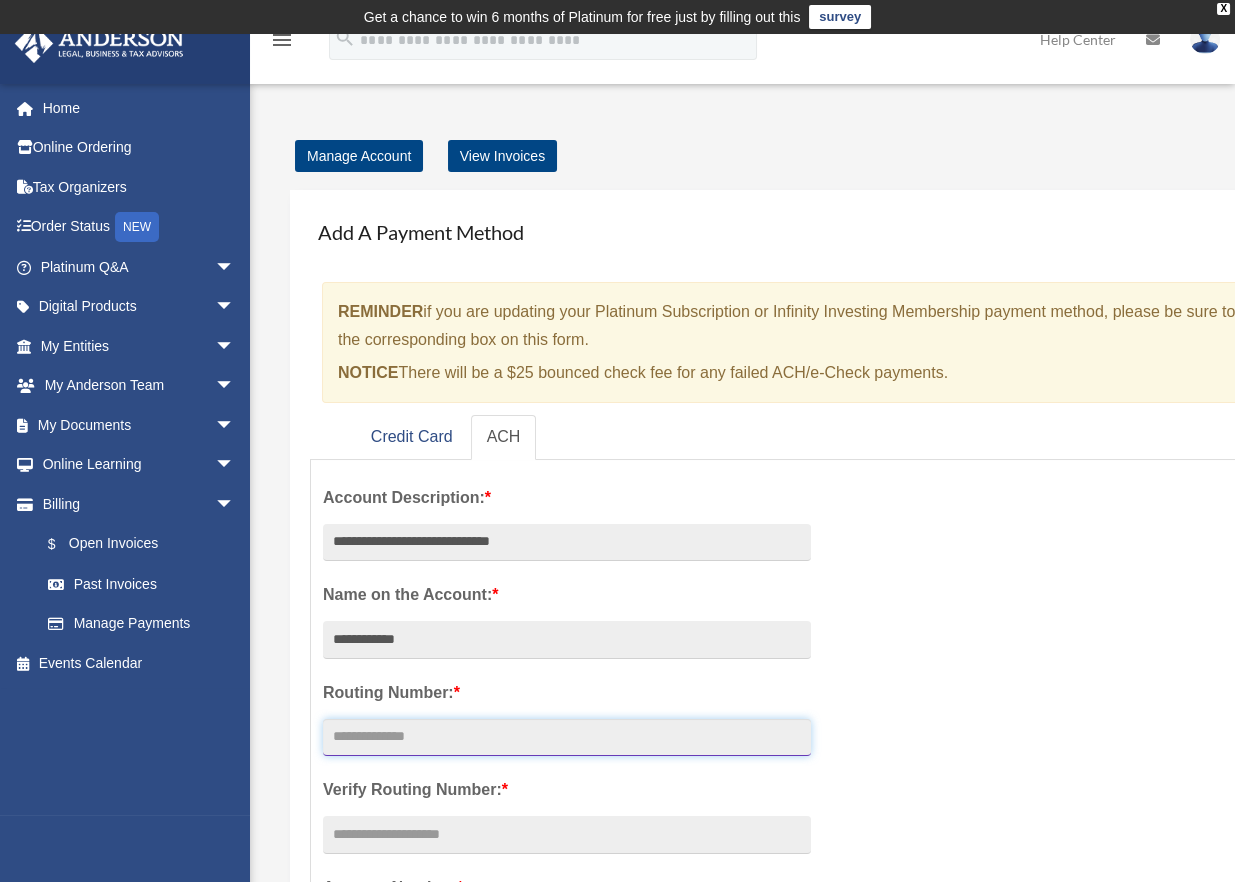 click at bounding box center [567, 738] 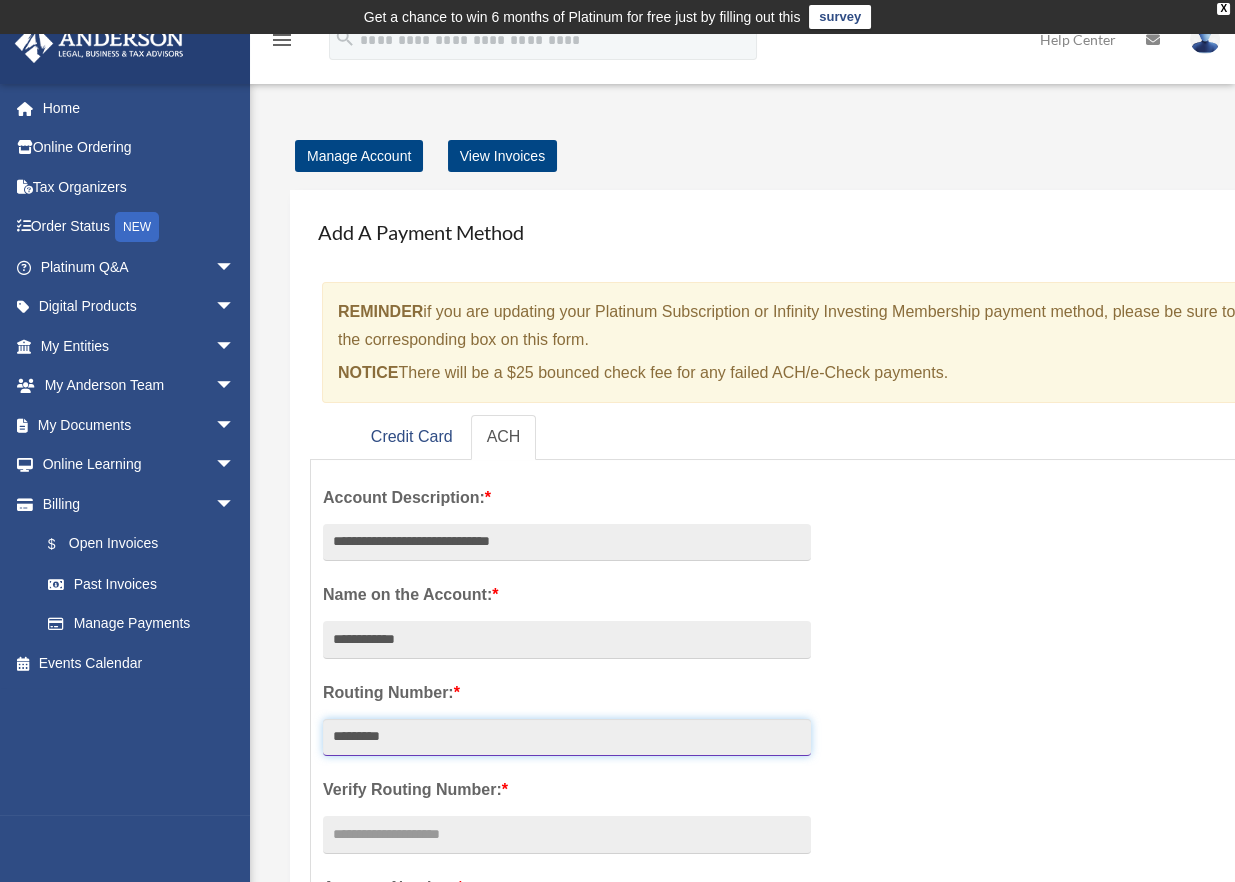 type on "*********" 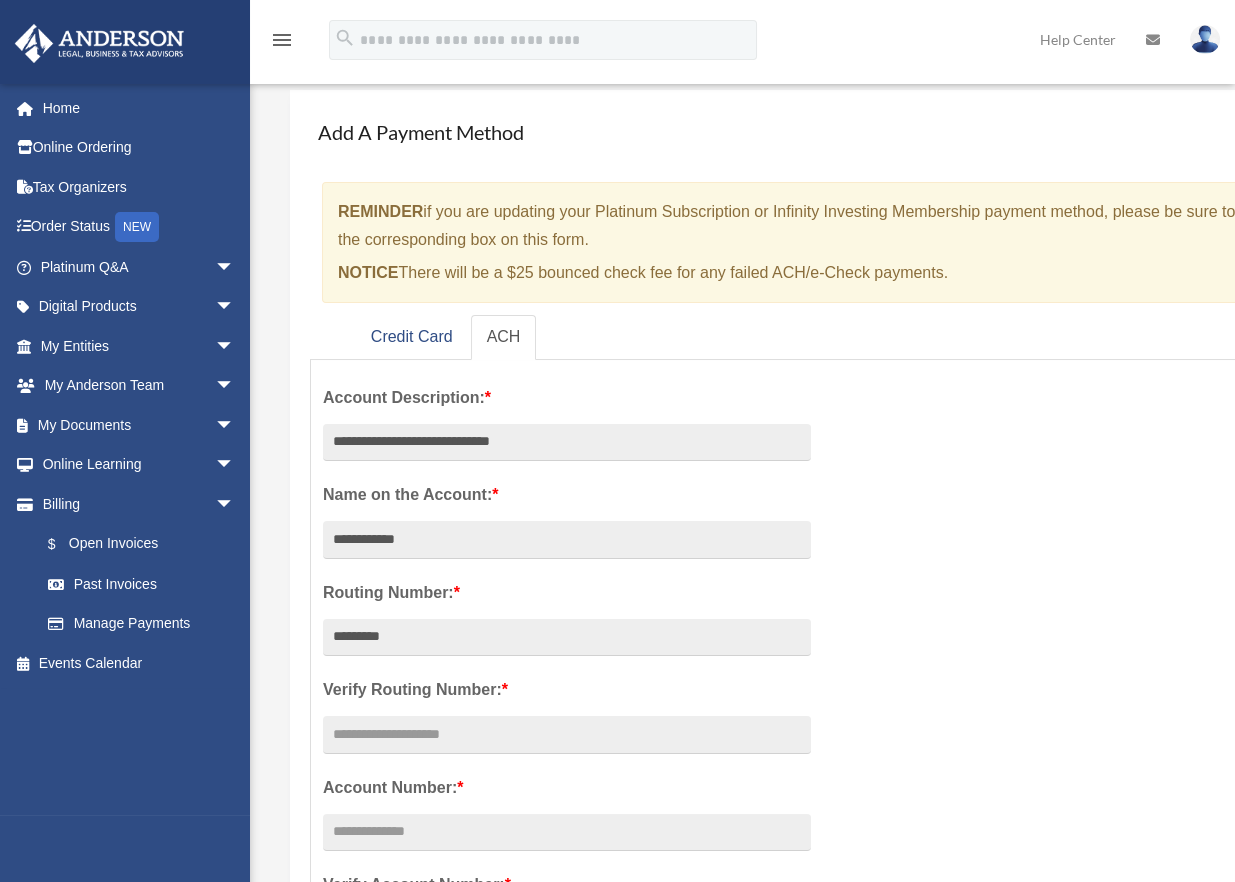 scroll, scrollTop: 200, scrollLeft: 0, axis: vertical 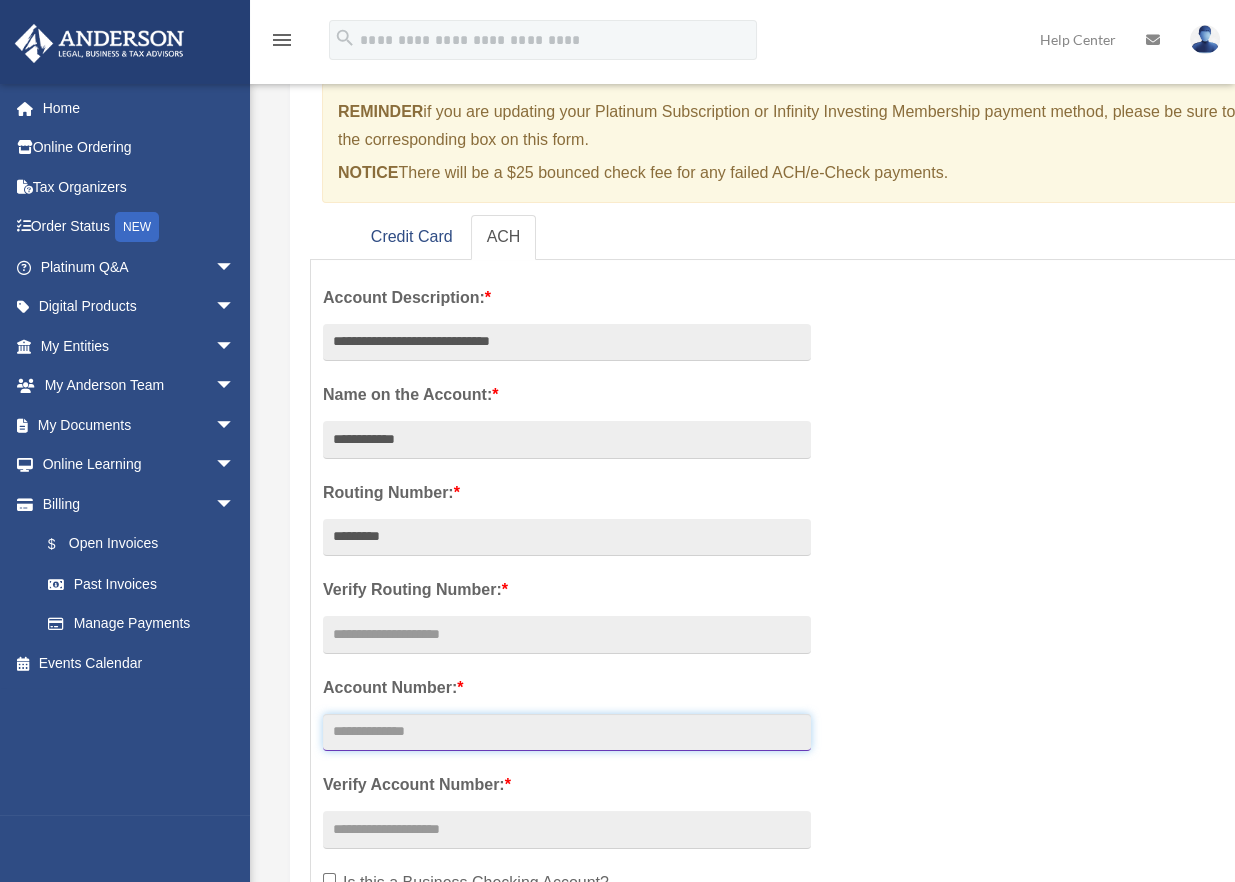 click at bounding box center [567, 733] 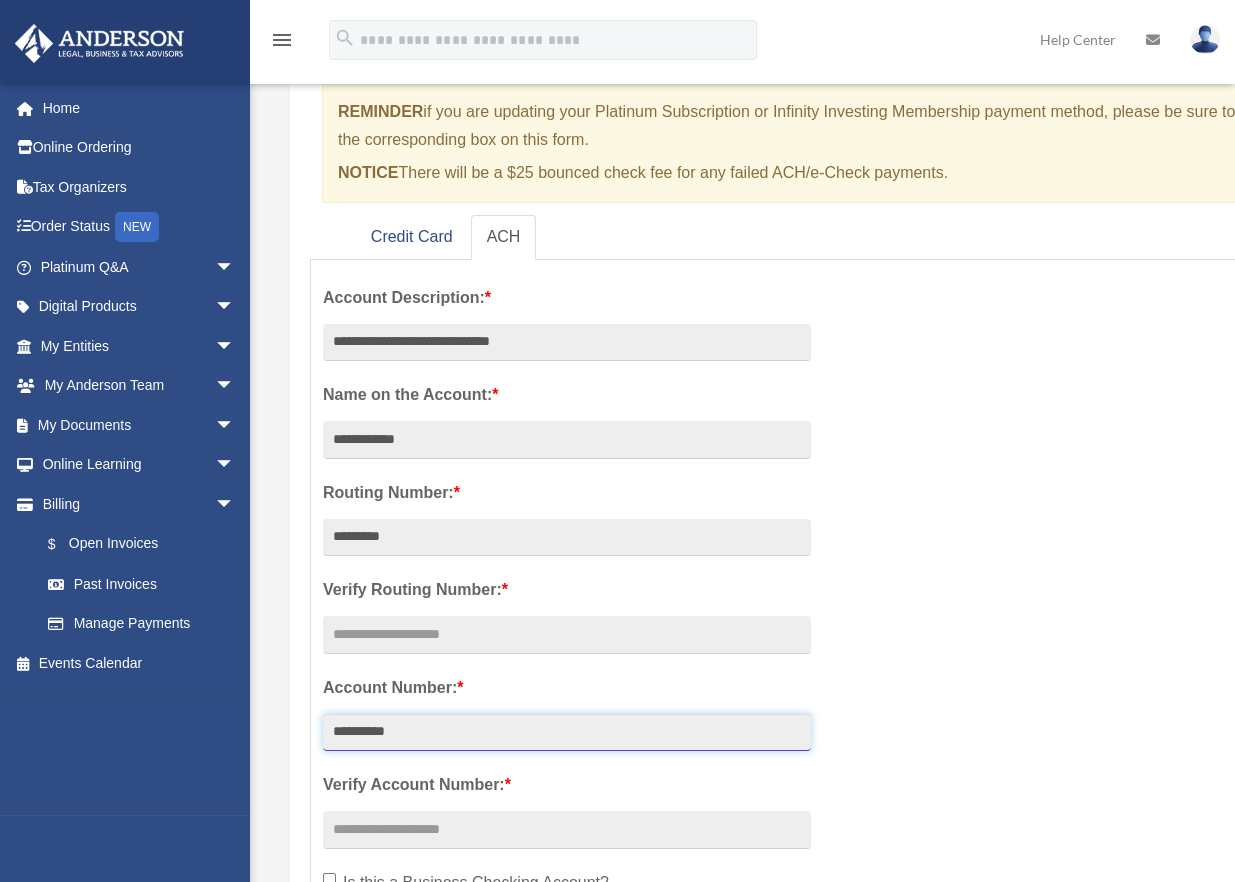 type on "**********" 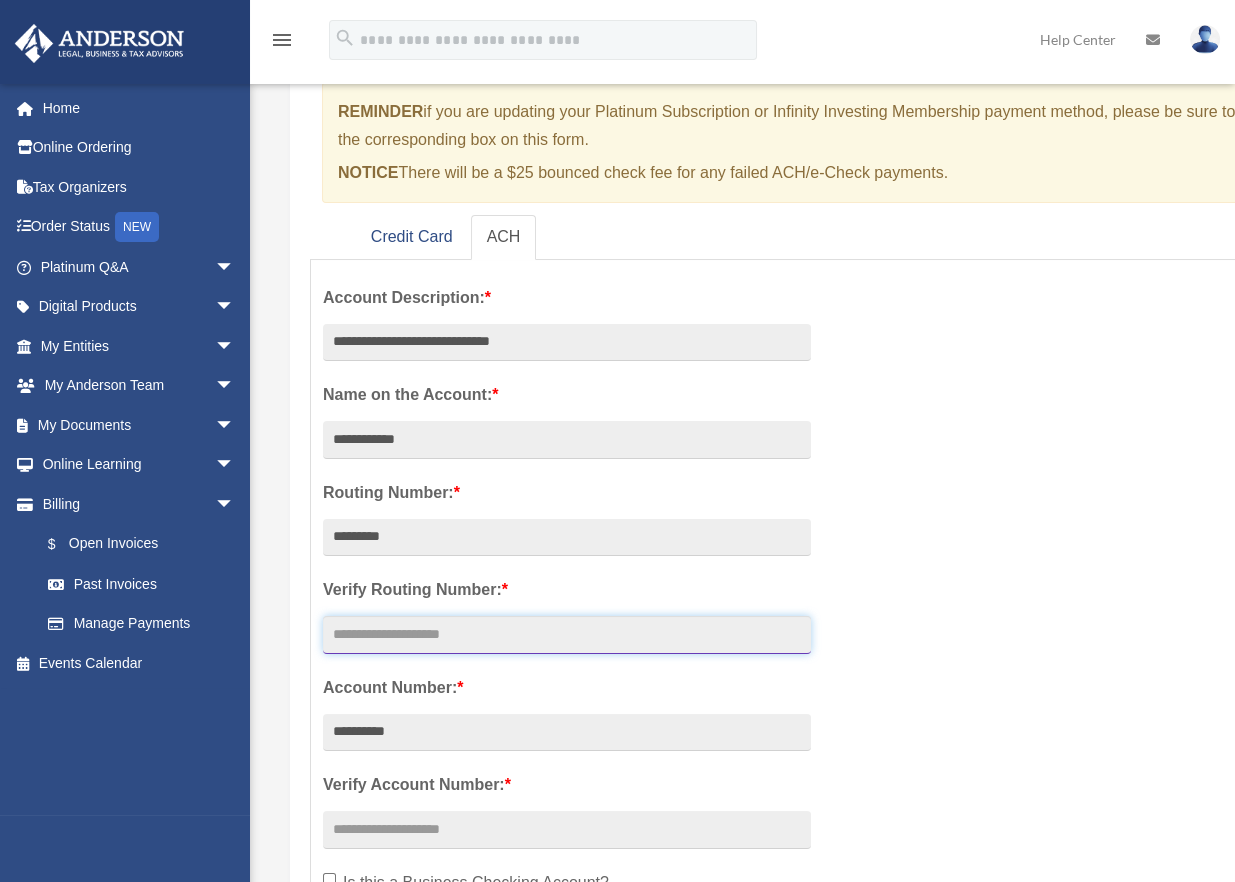 click at bounding box center [567, 635] 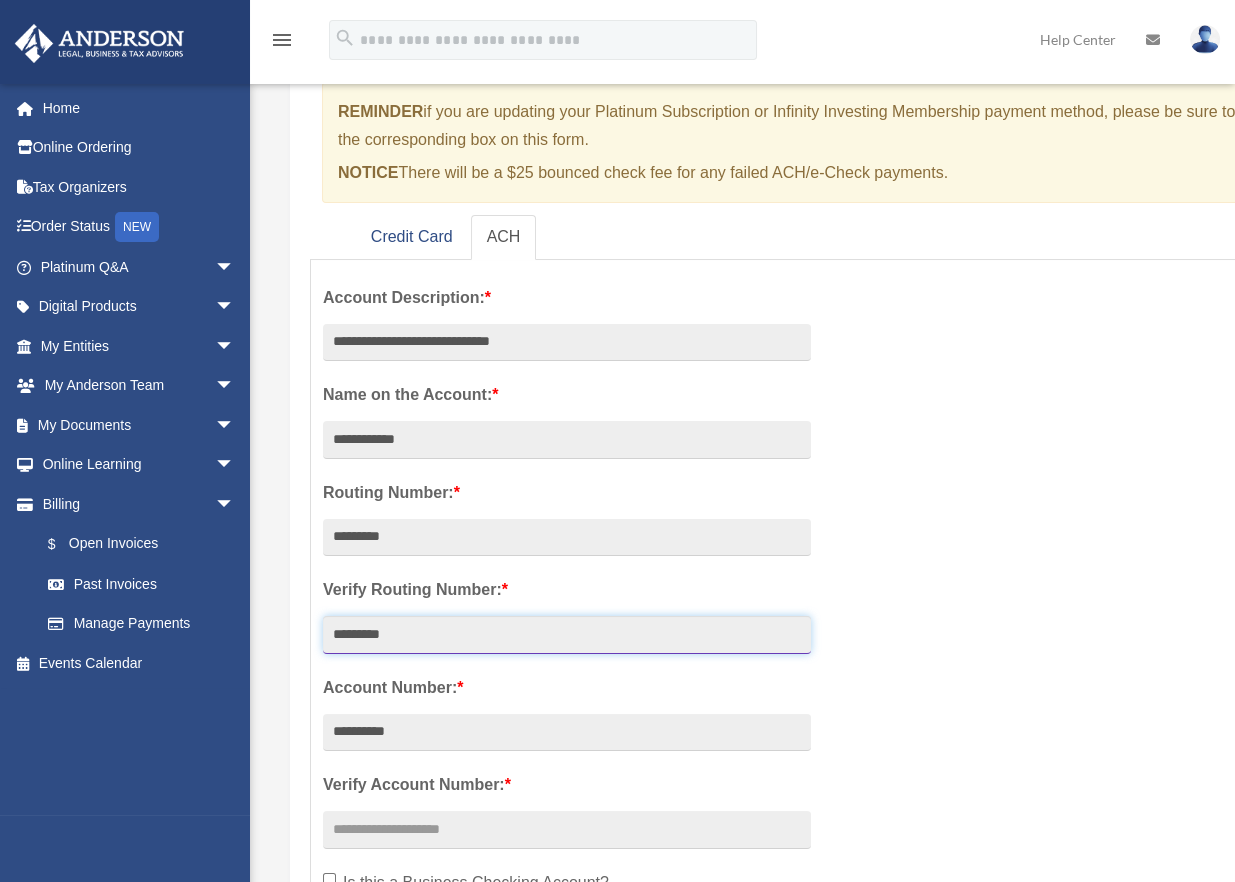 type on "*********" 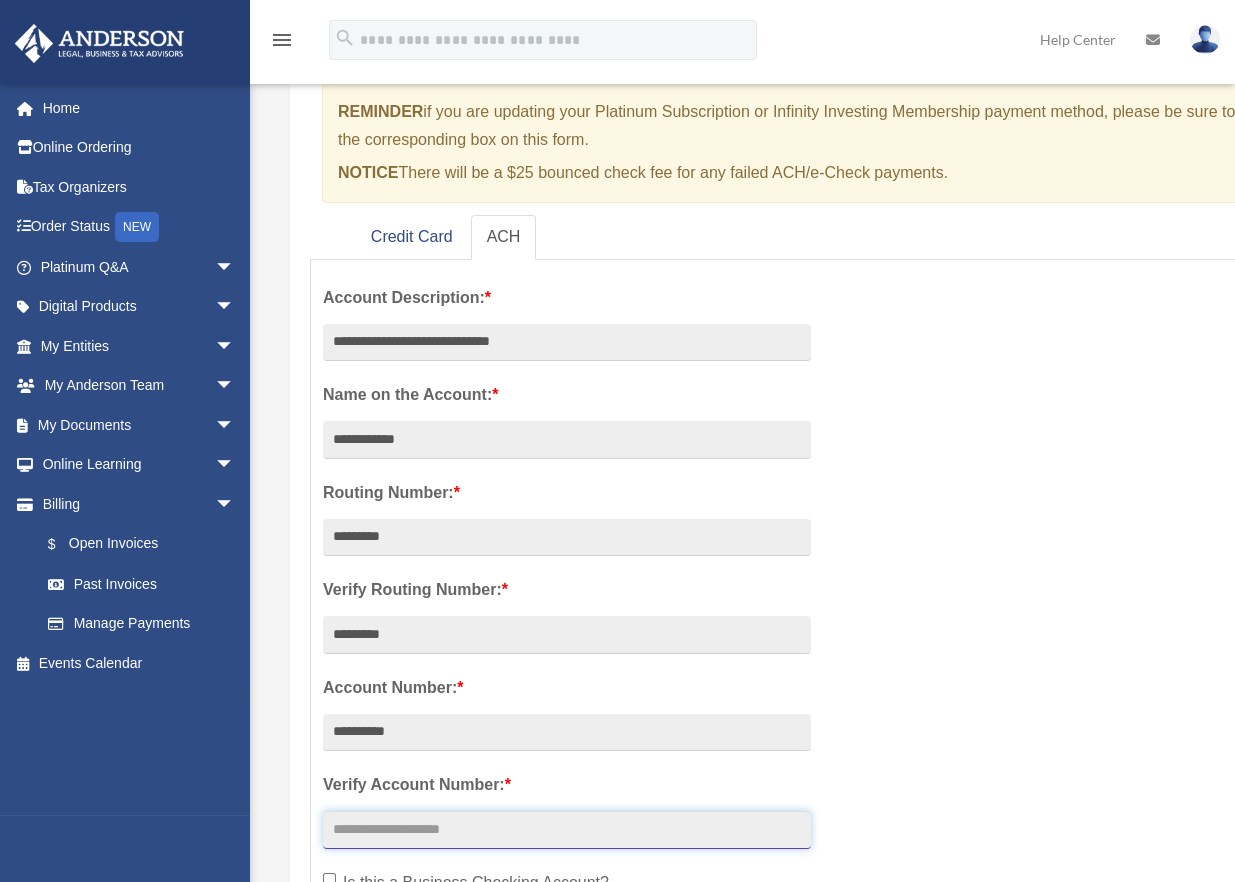 click at bounding box center [567, 830] 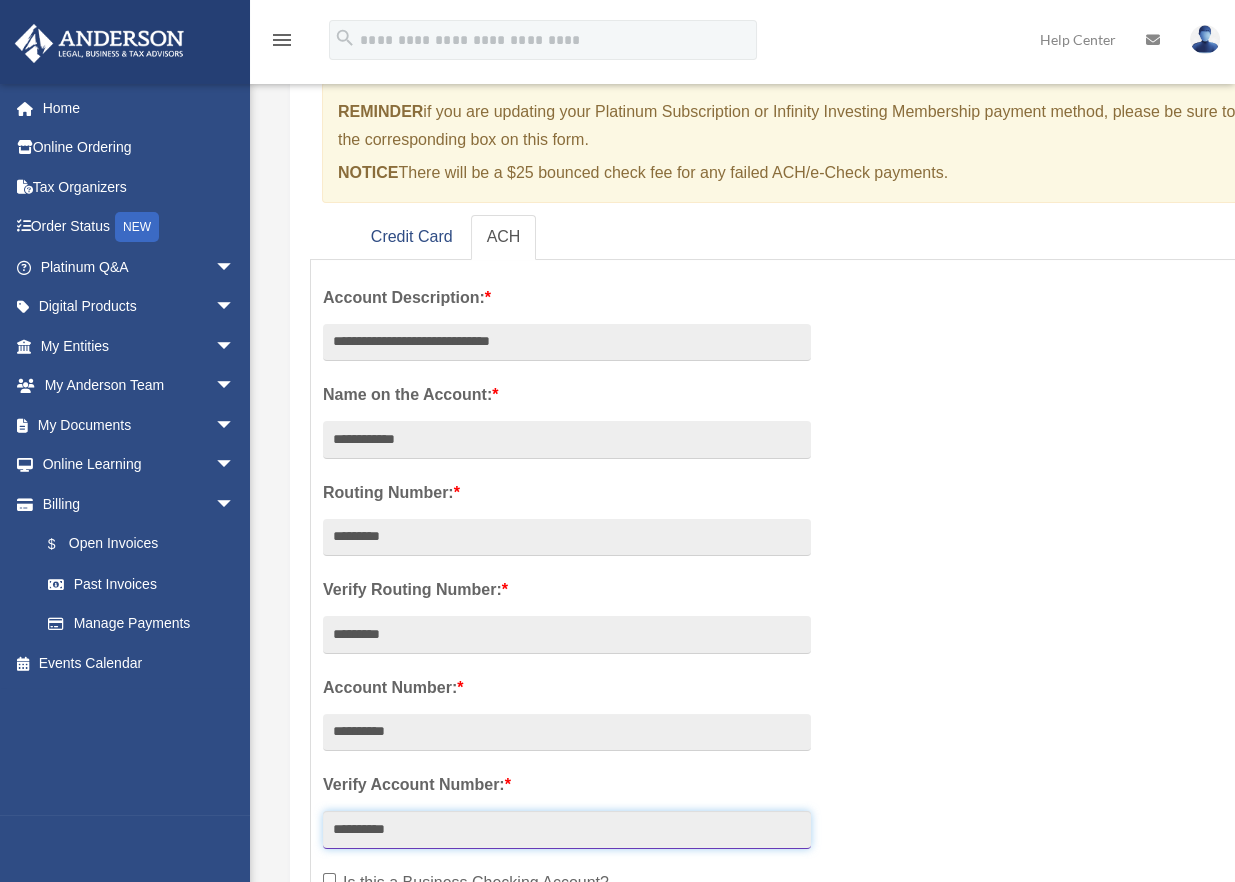 scroll, scrollTop: 300, scrollLeft: 0, axis: vertical 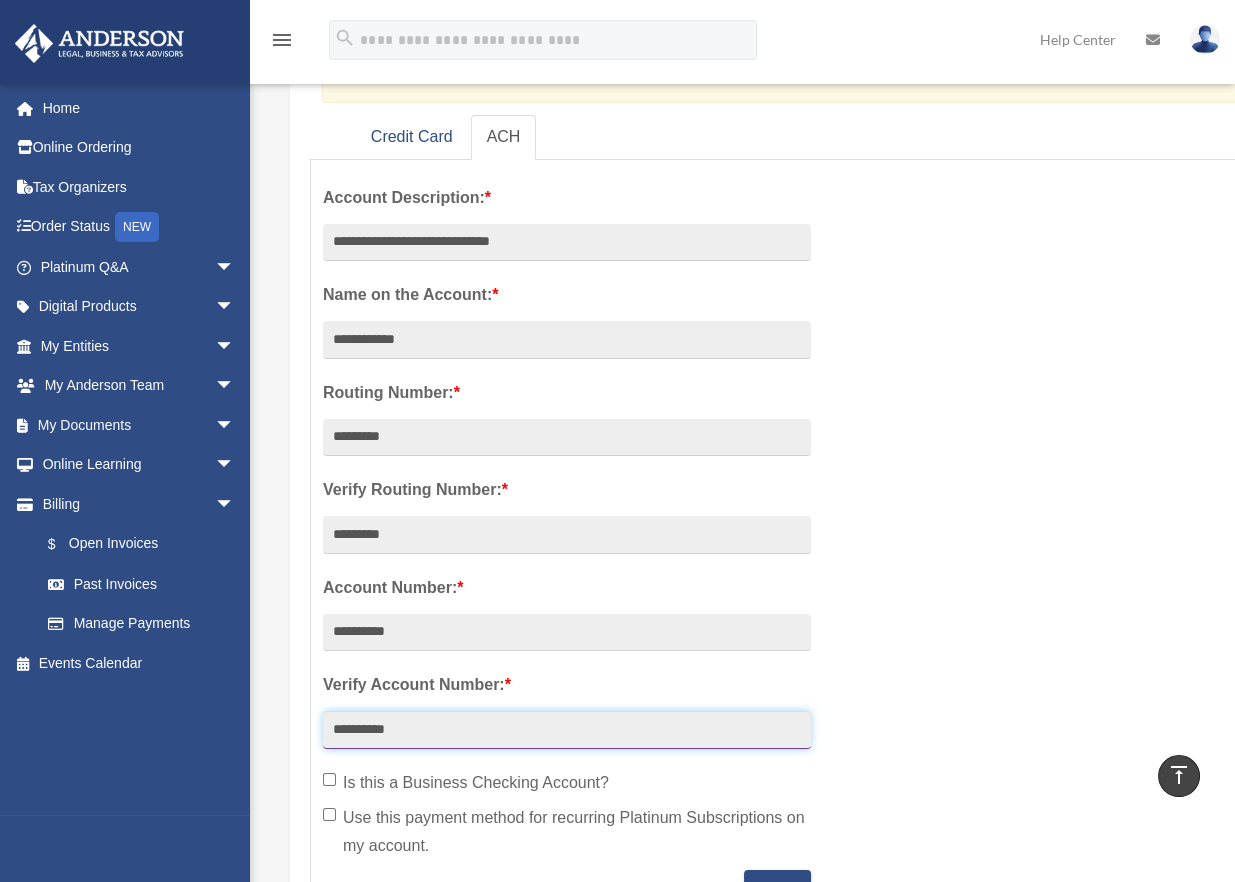 type on "**********" 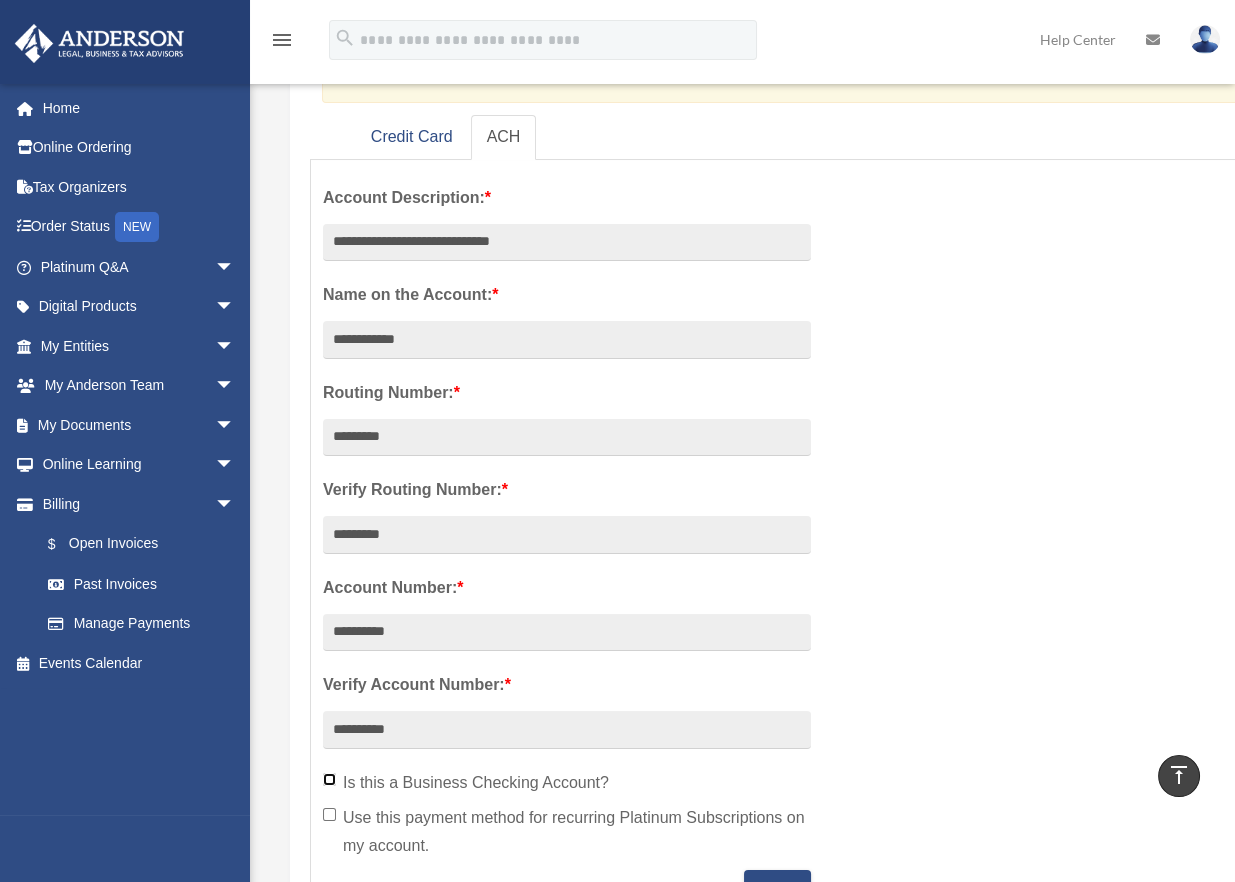 scroll, scrollTop: 400, scrollLeft: 0, axis: vertical 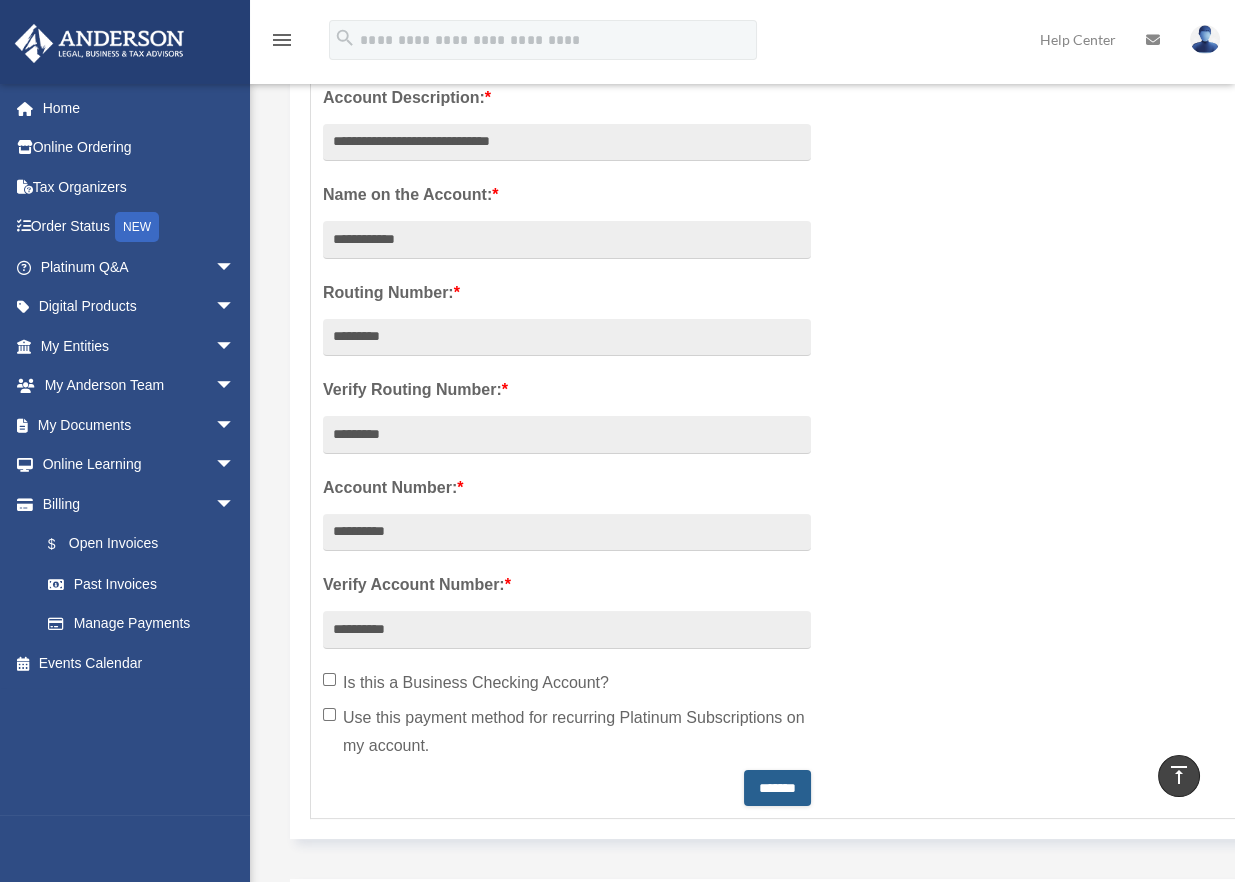 click on "*******" at bounding box center [777, 788] 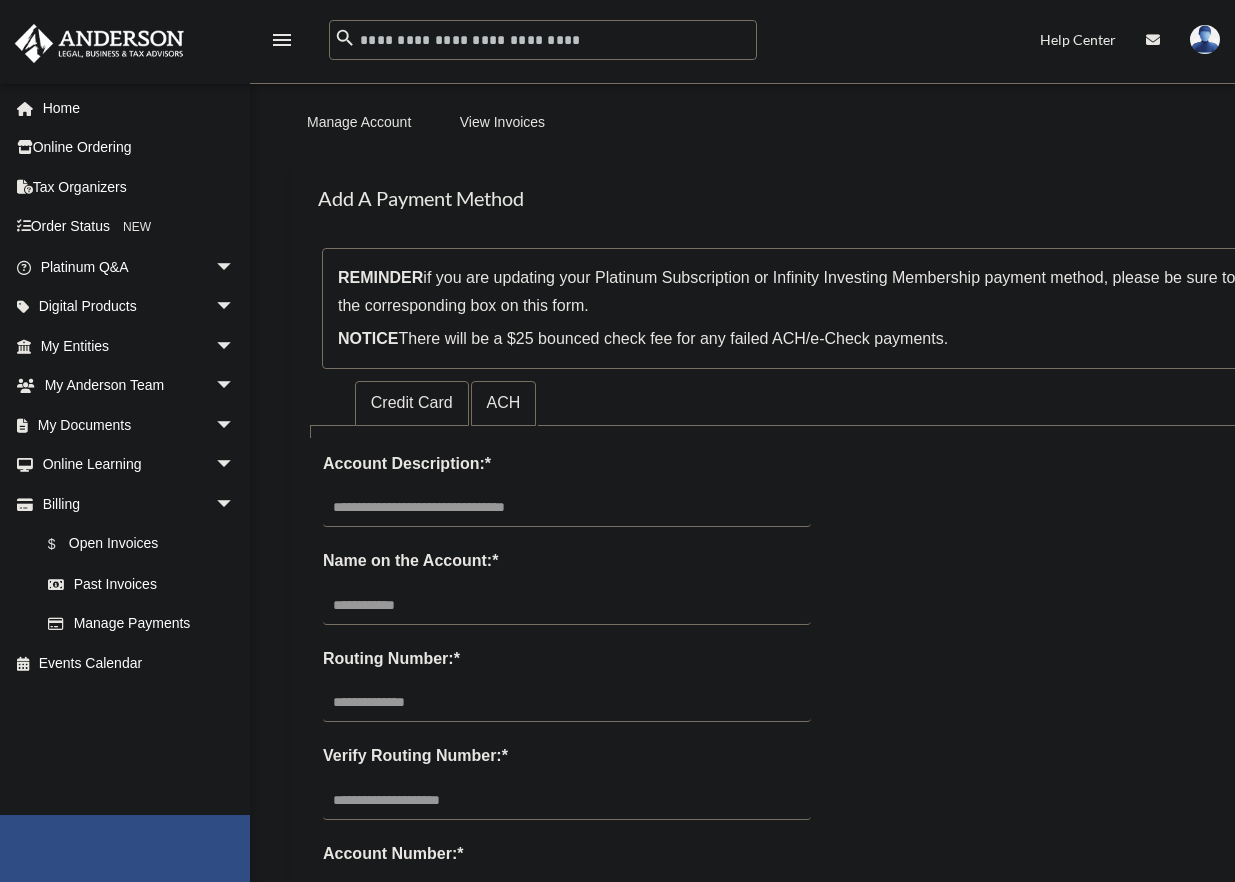 scroll, scrollTop: 0, scrollLeft: 0, axis: both 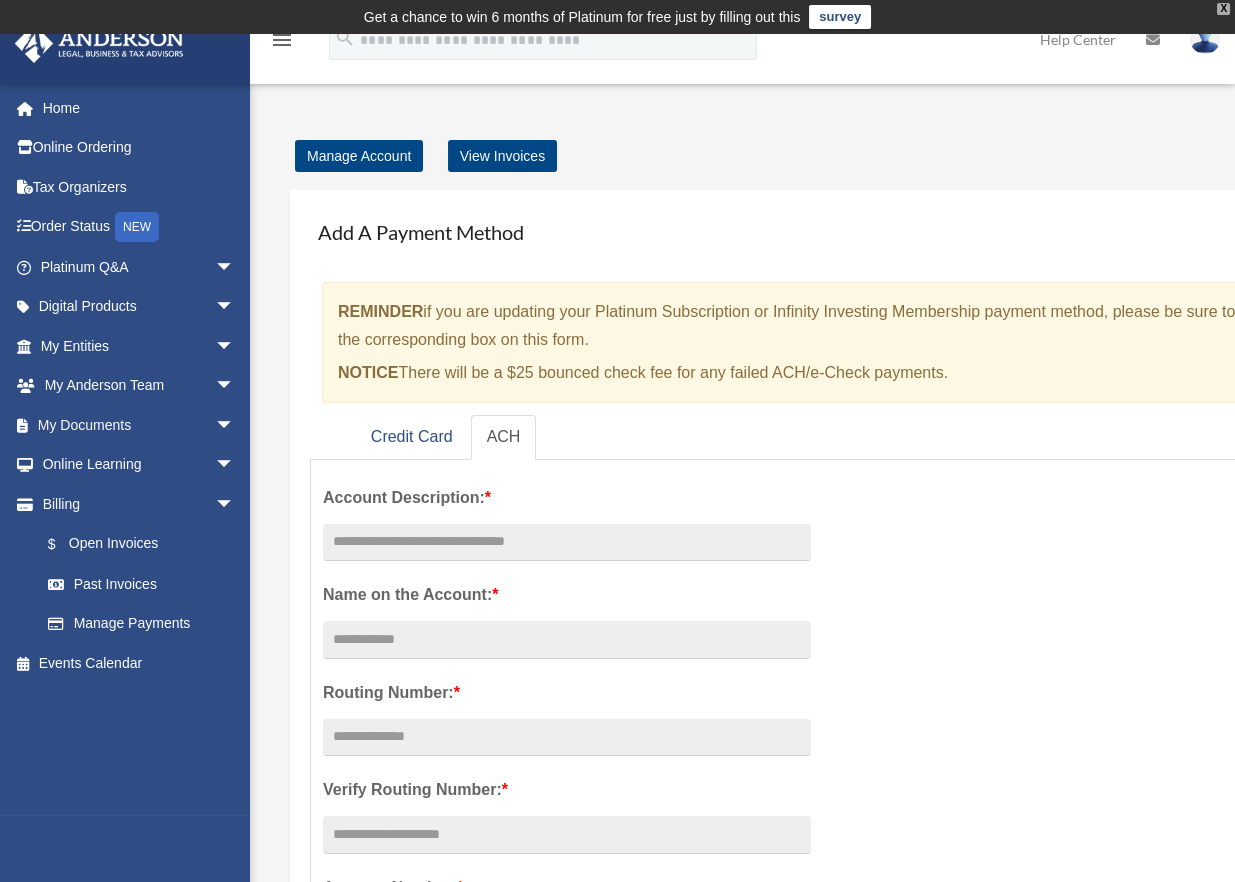 click on "X" at bounding box center [1223, 9] 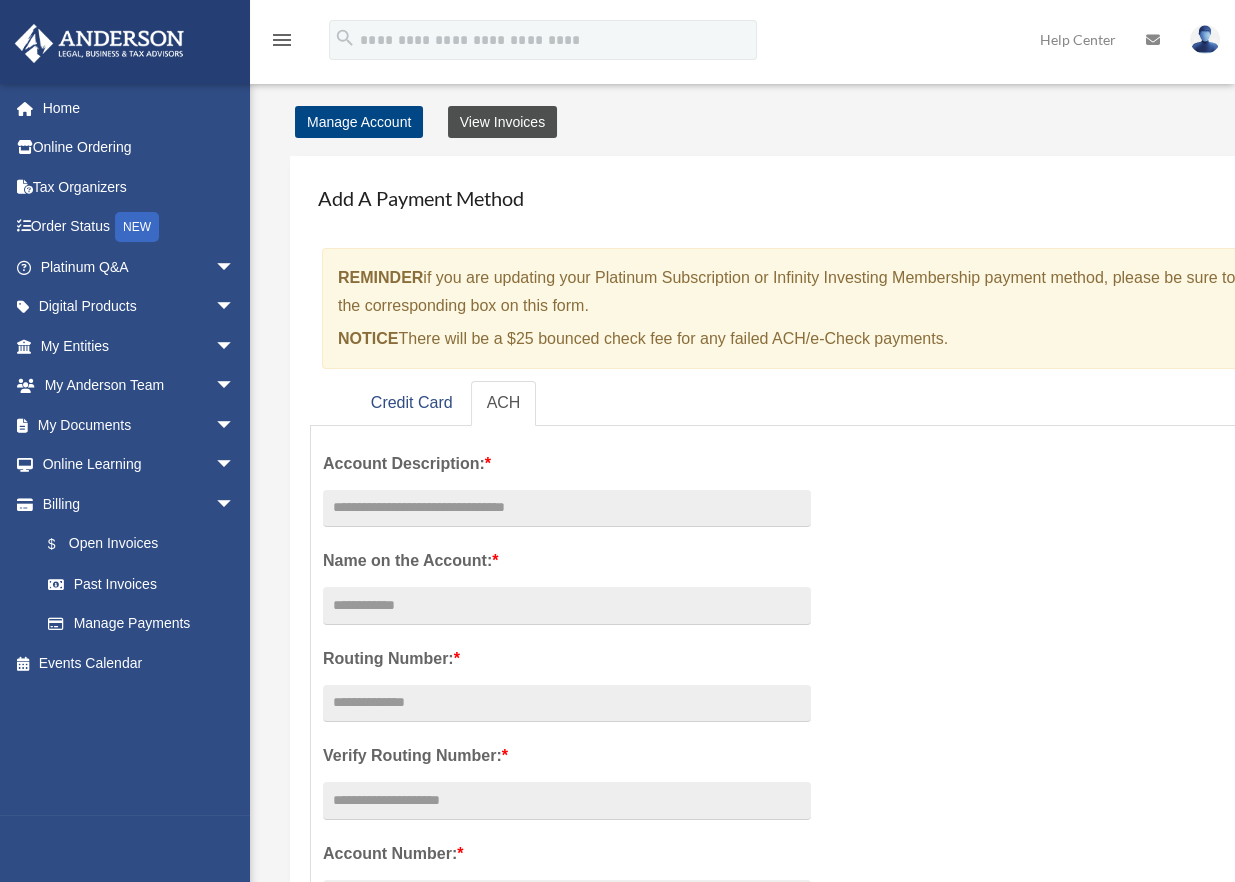 click on "View Invoices" at bounding box center (502, 122) 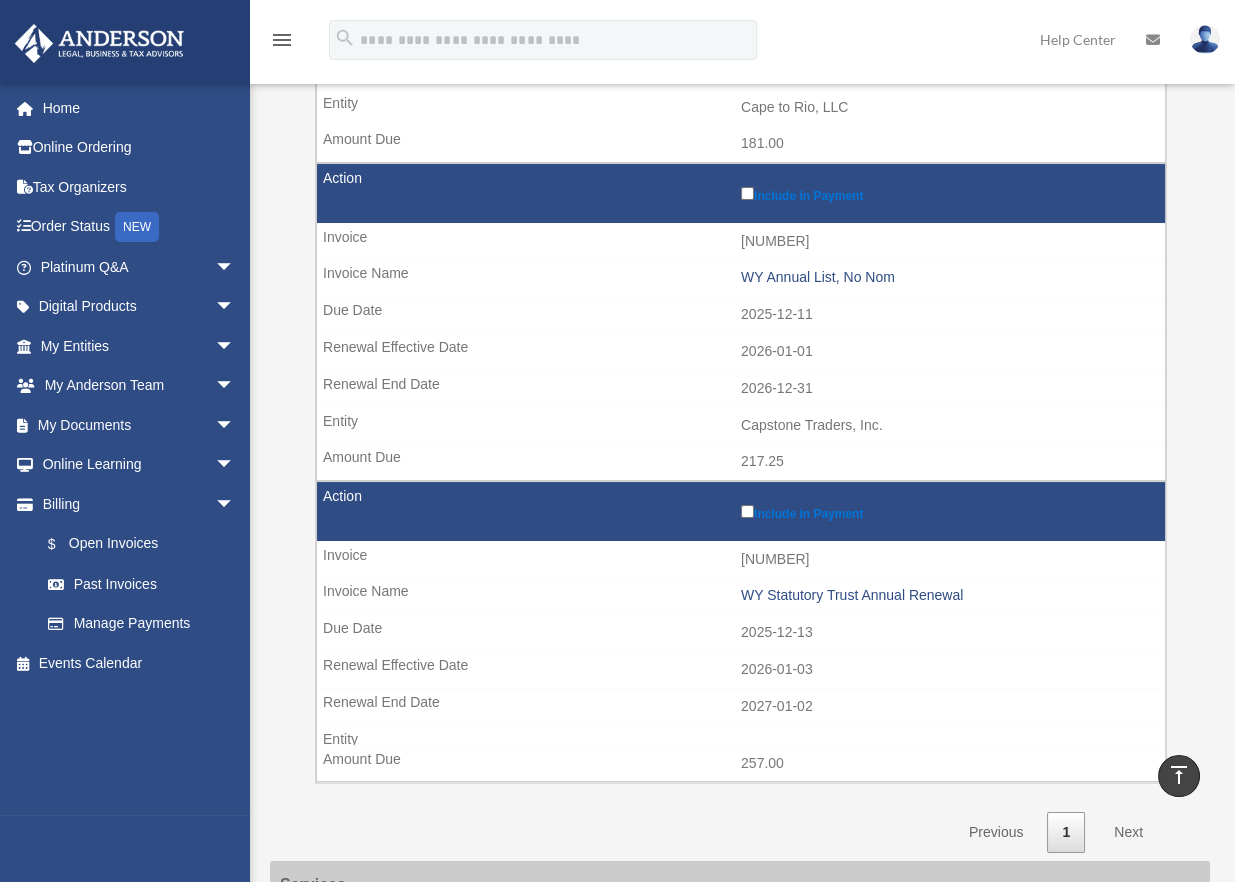 scroll, scrollTop: 0, scrollLeft: 0, axis: both 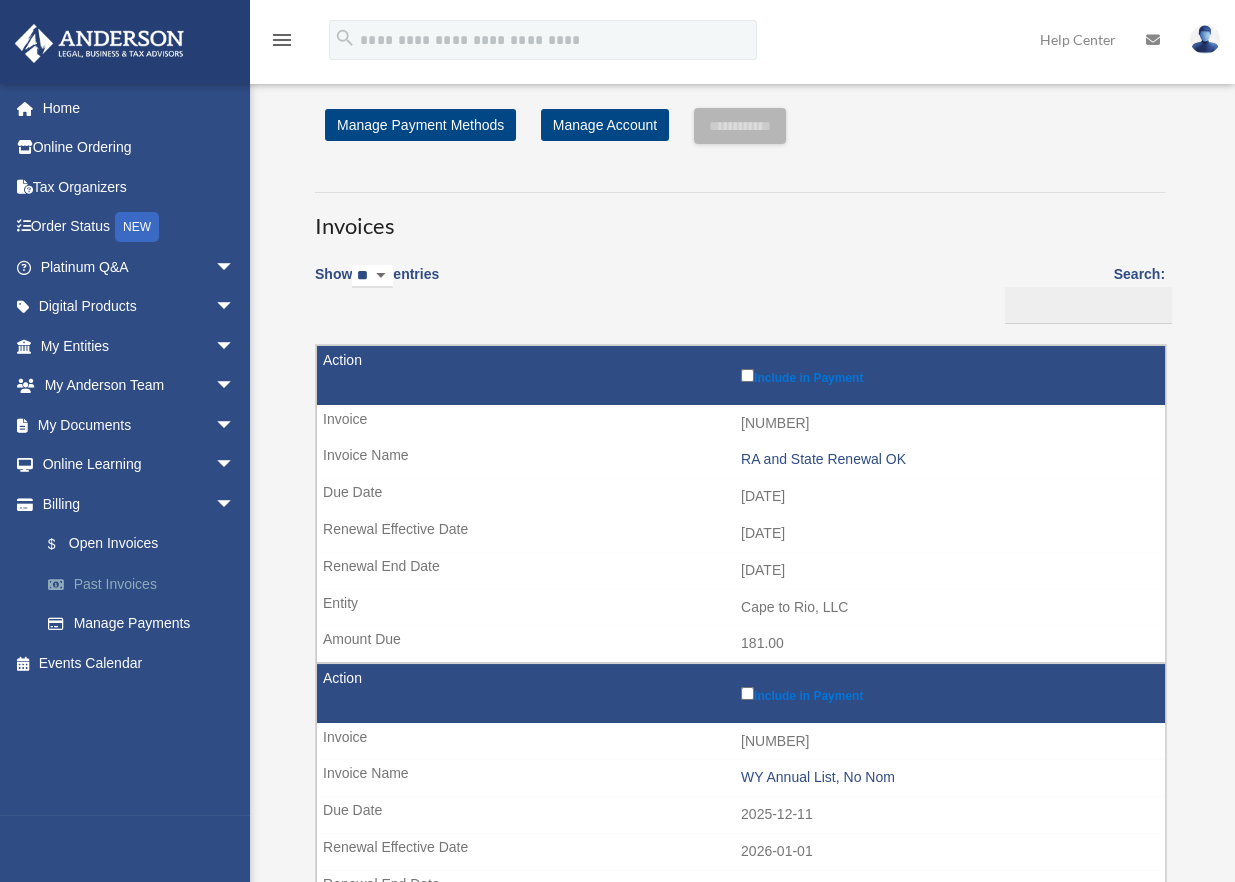 click on "Past Invoices" at bounding box center (146, 584) 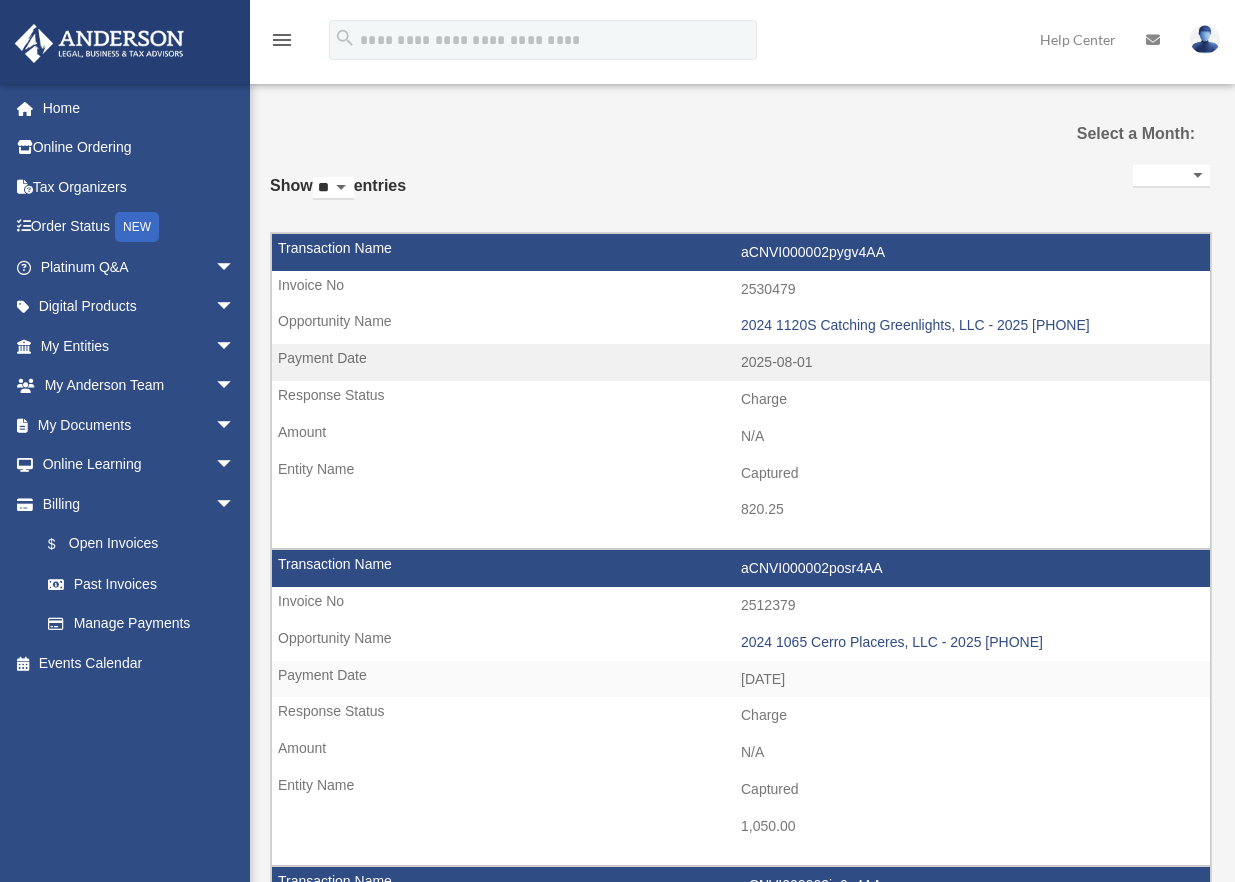 select 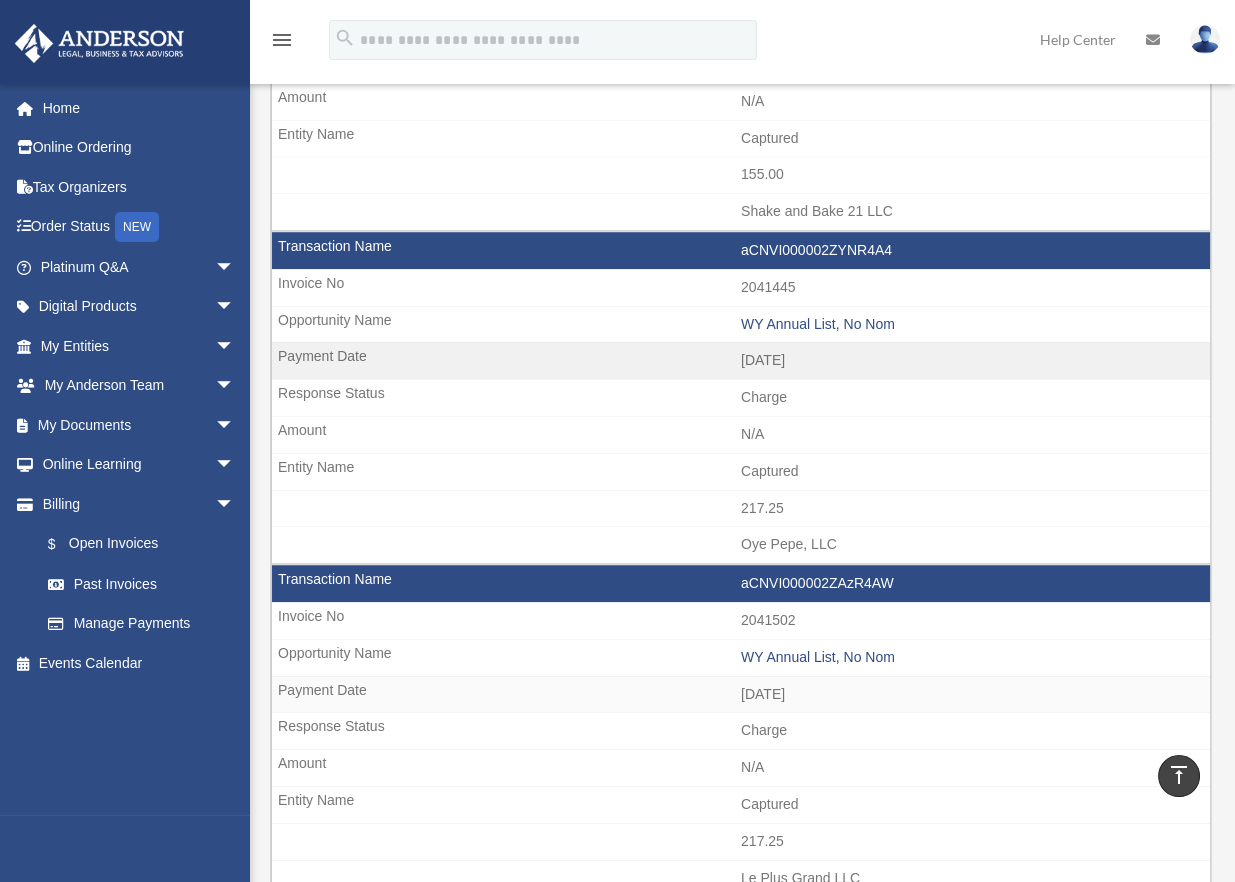 scroll, scrollTop: 2700, scrollLeft: 0, axis: vertical 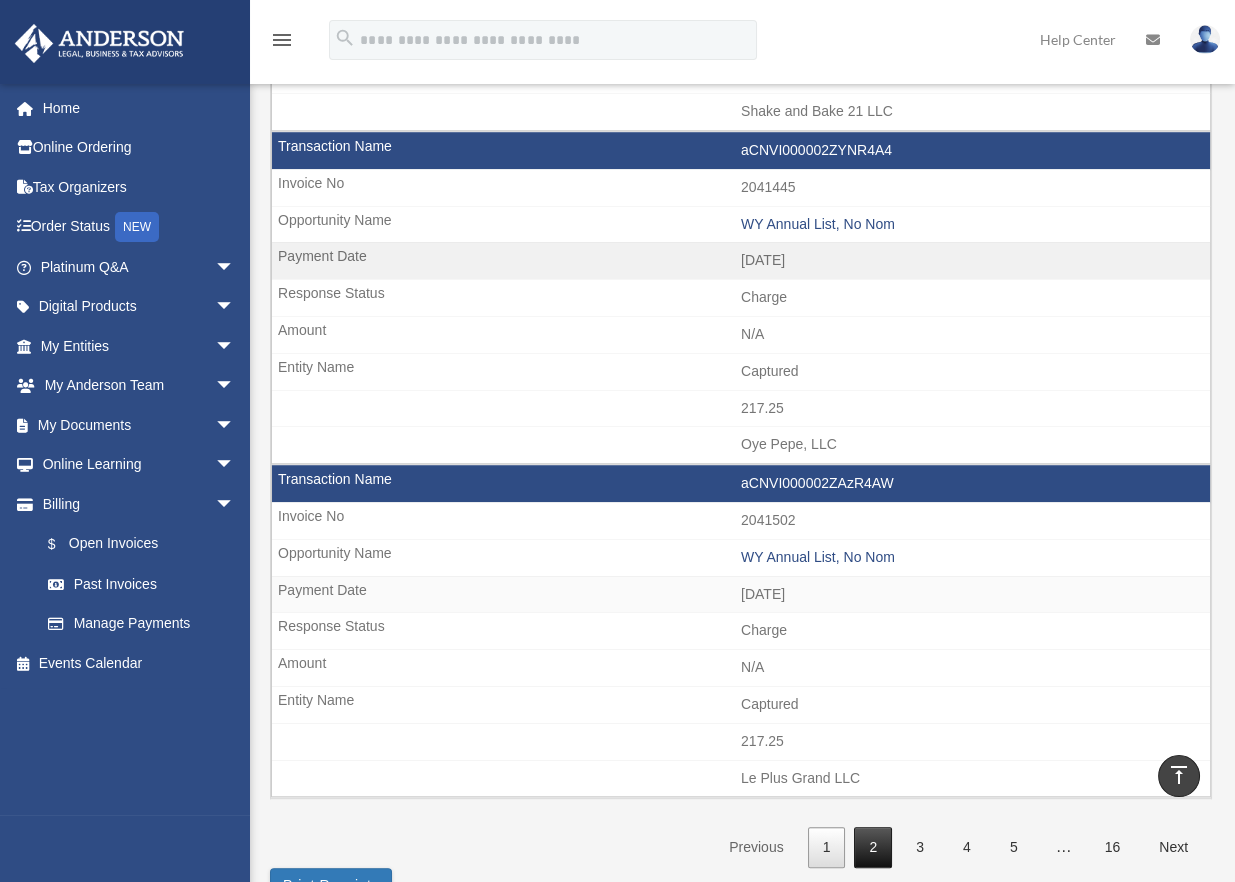 click on "2" at bounding box center (873, 847) 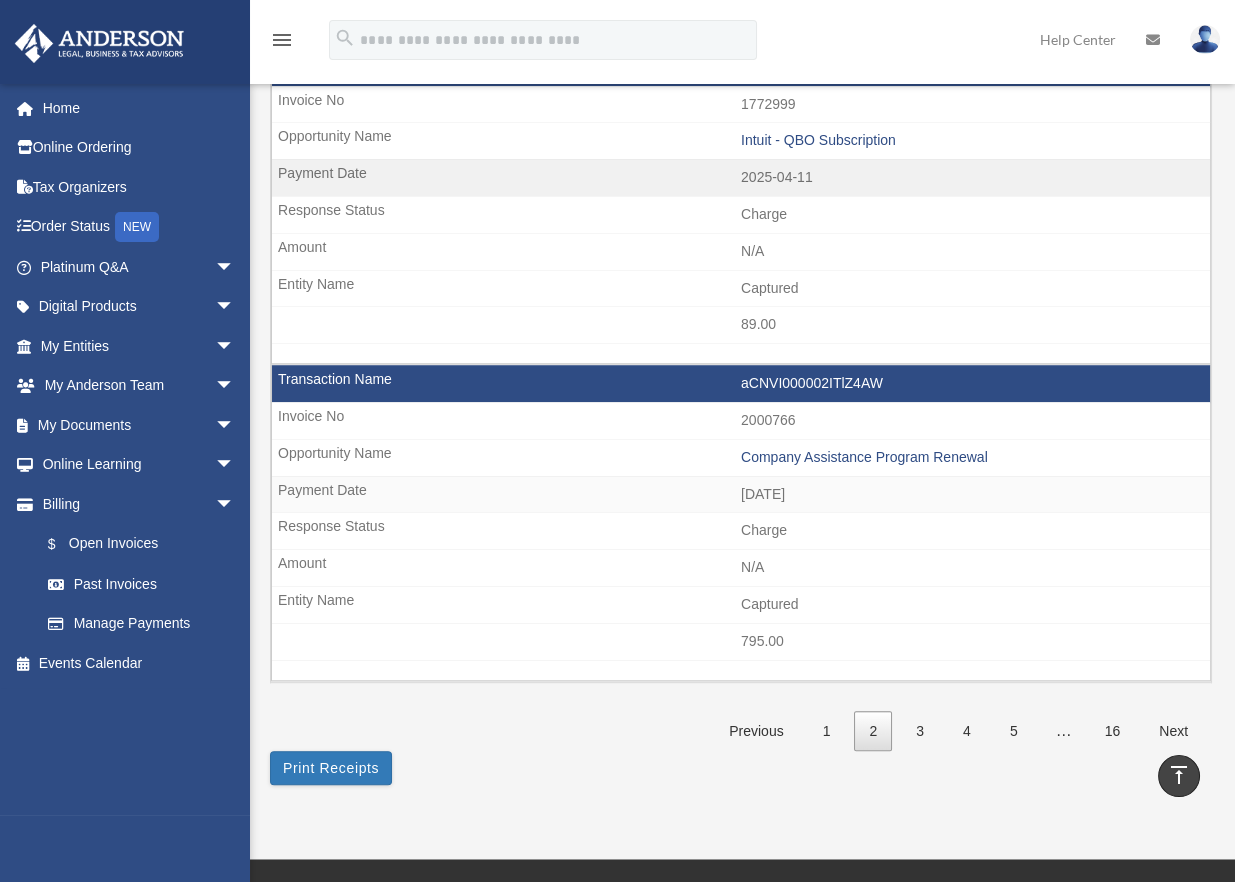 scroll, scrollTop: 3118, scrollLeft: 0, axis: vertical 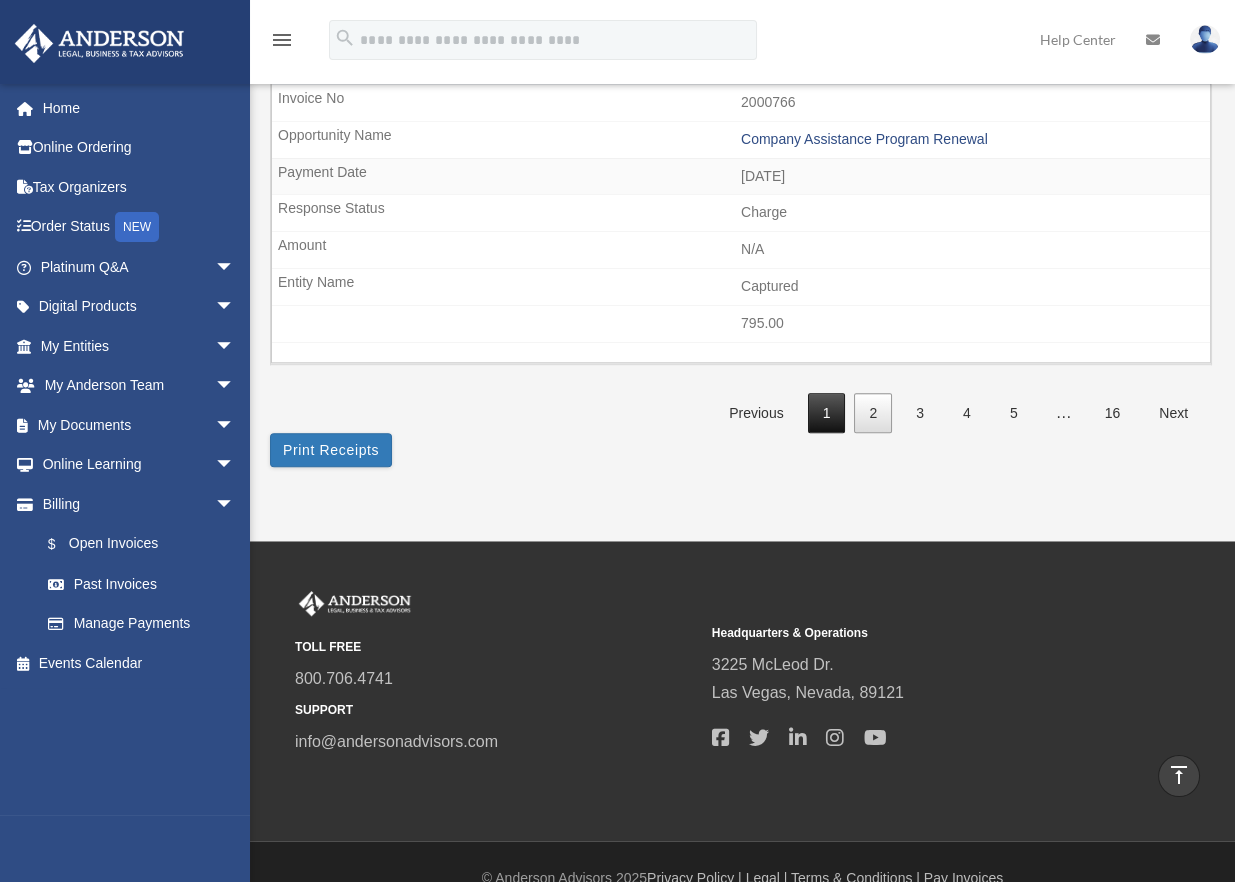 click on "1" at bounding box center [827, 413] 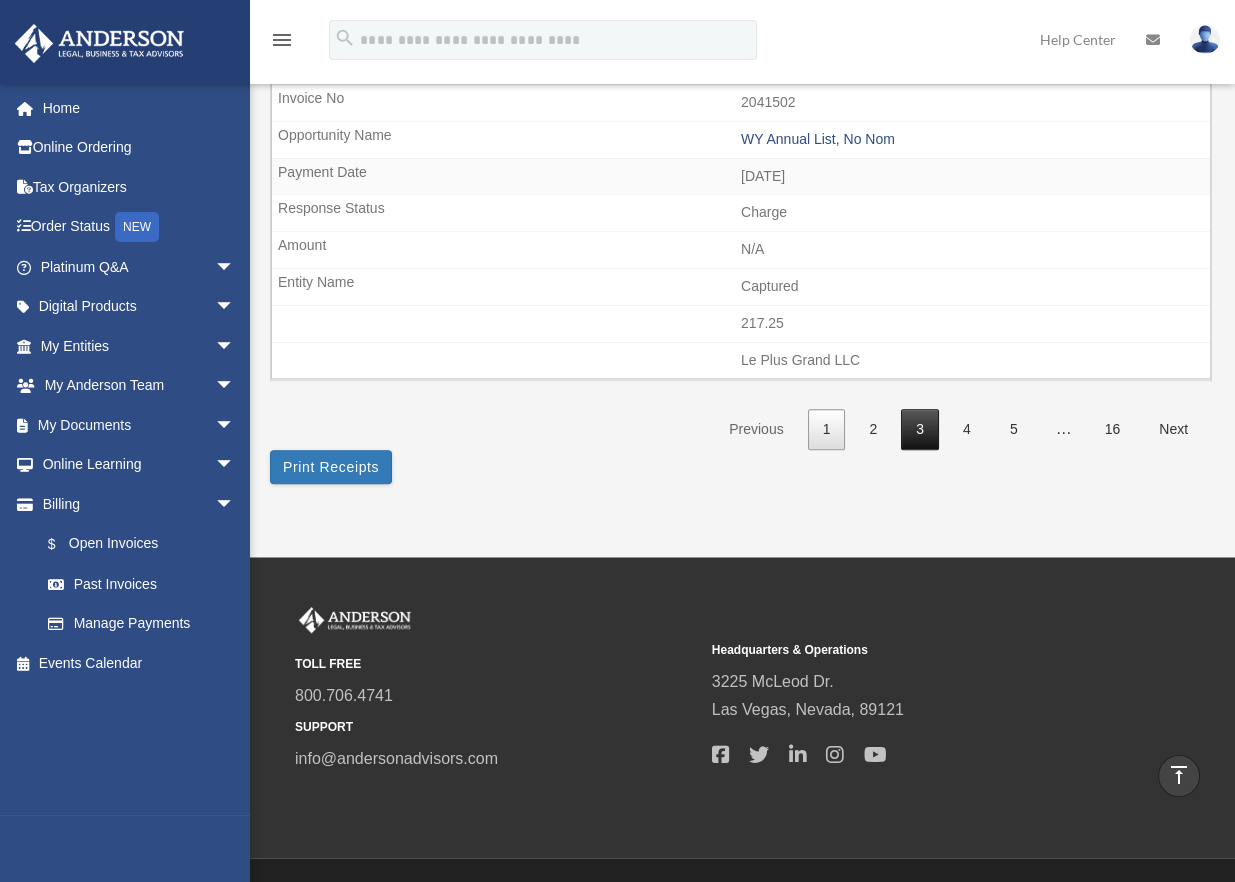 click on "3" at bounding box center (920, 429) 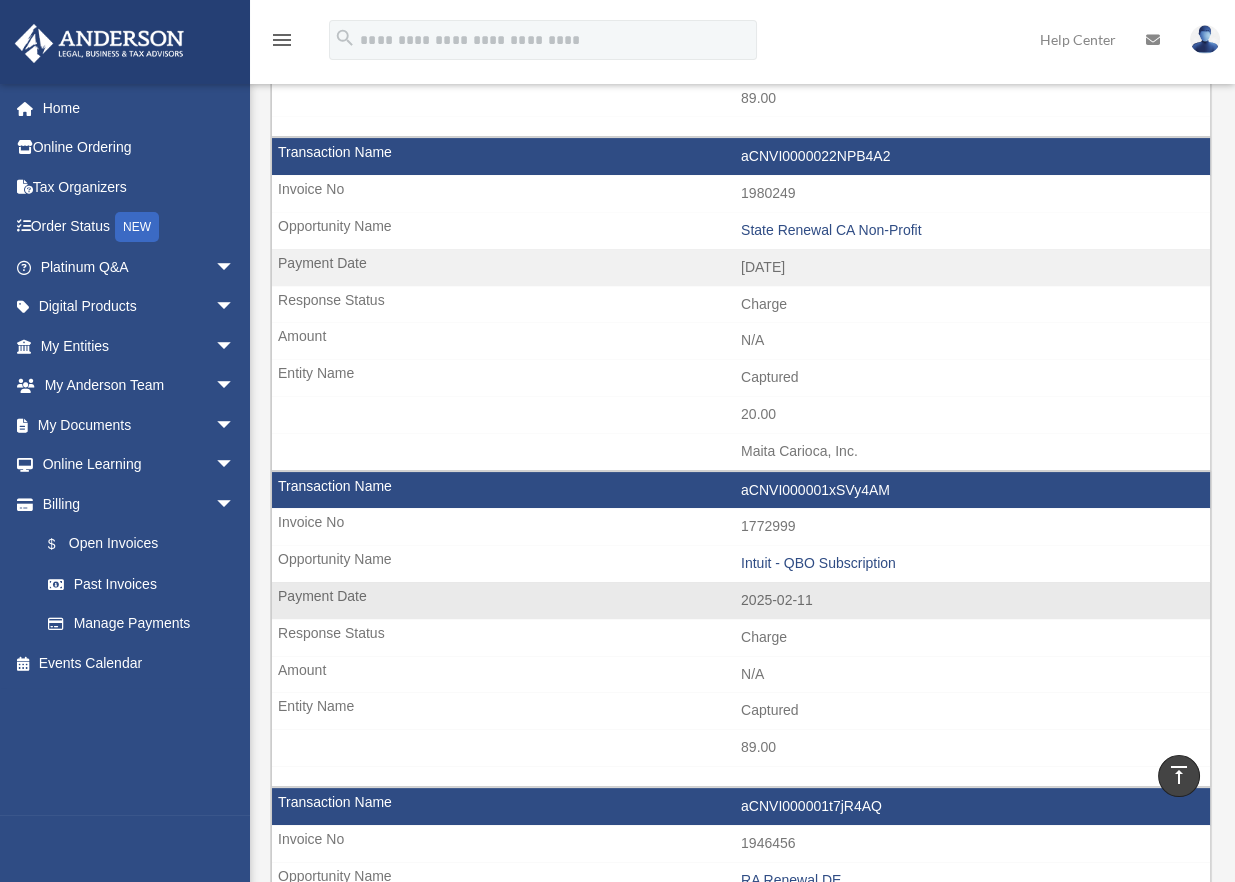scroll, scrollTop: 945, scrollLeft: 0, axis: vertical 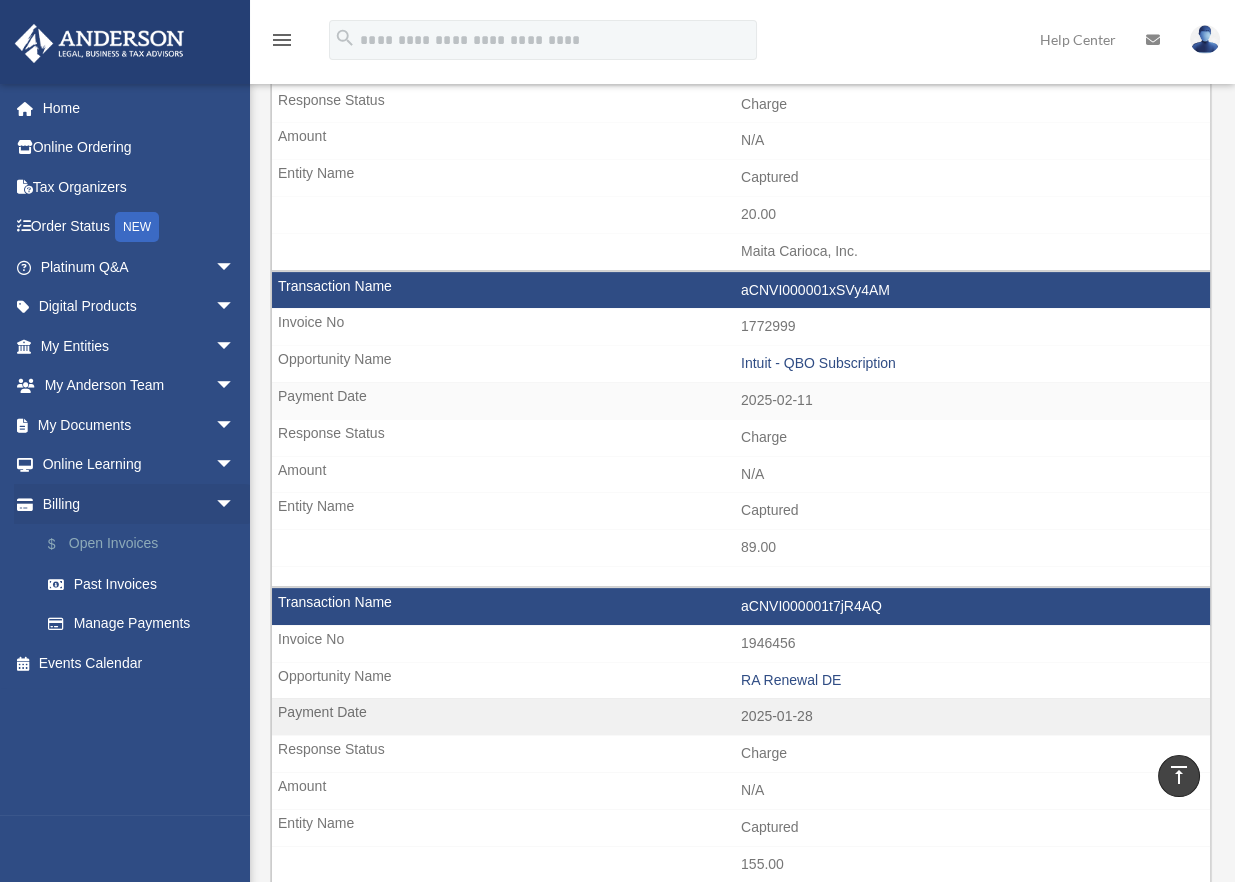 click on "$ Open Invoices" at bounding box center (146, 544) 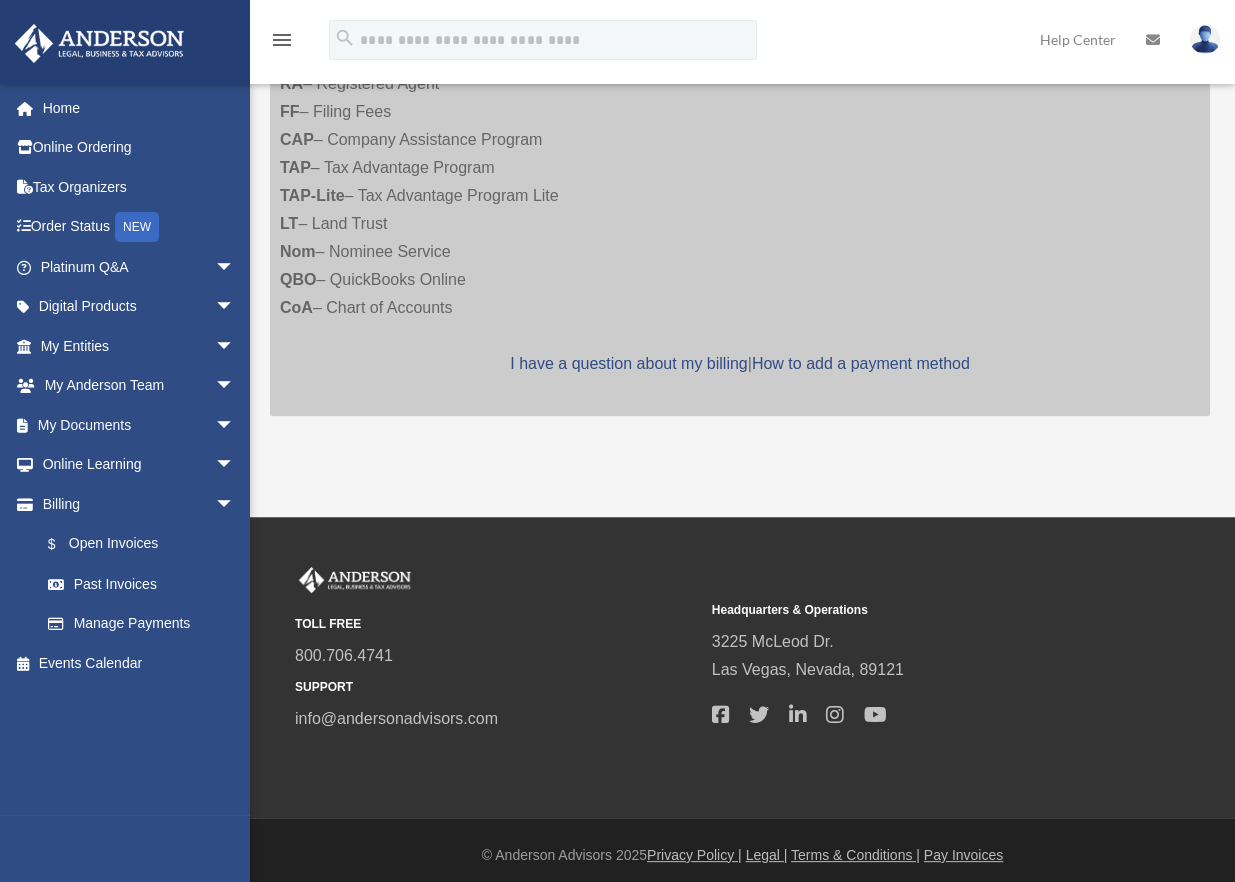 scroll, scrollTop: 929, scrollLeft: 0, axis: vertical 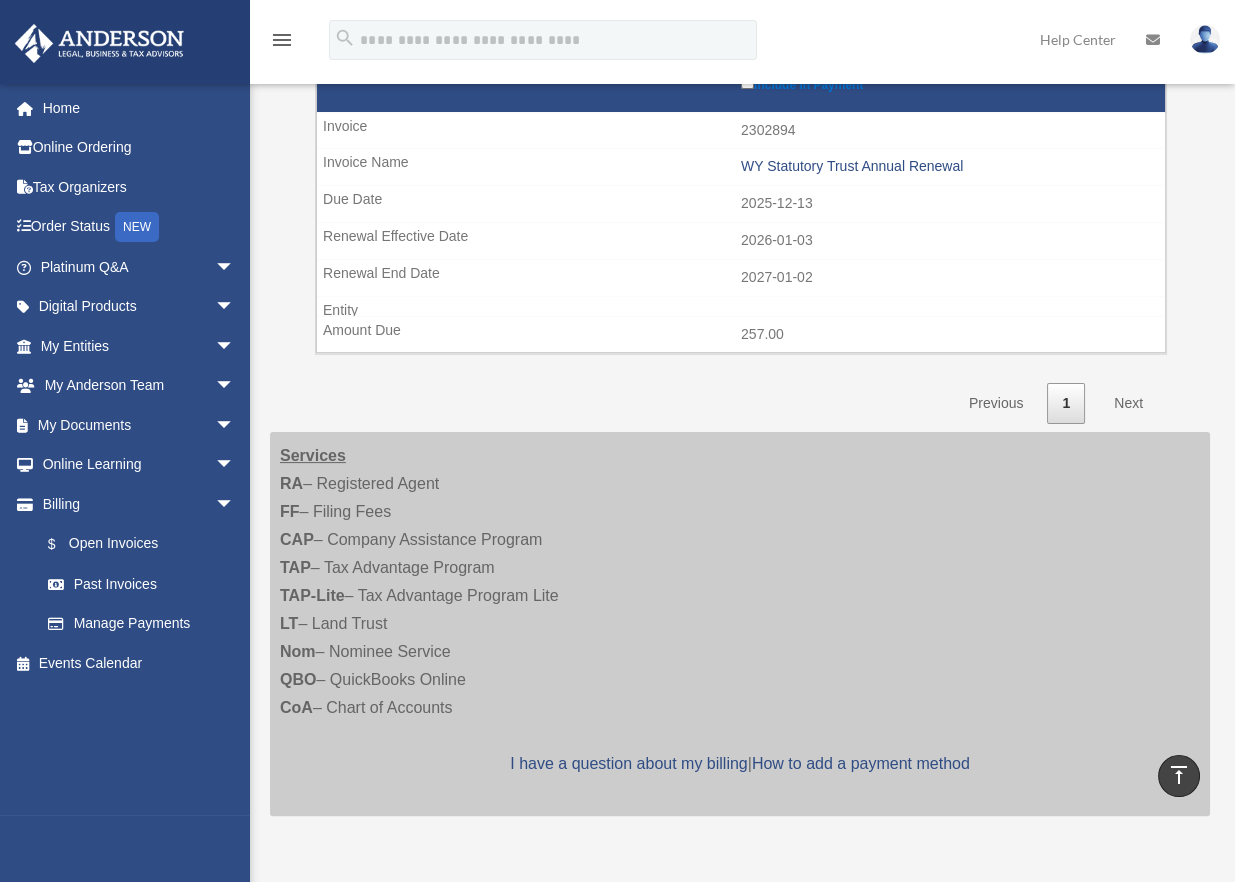 click on "Next" at bounding box center [1128, 403] 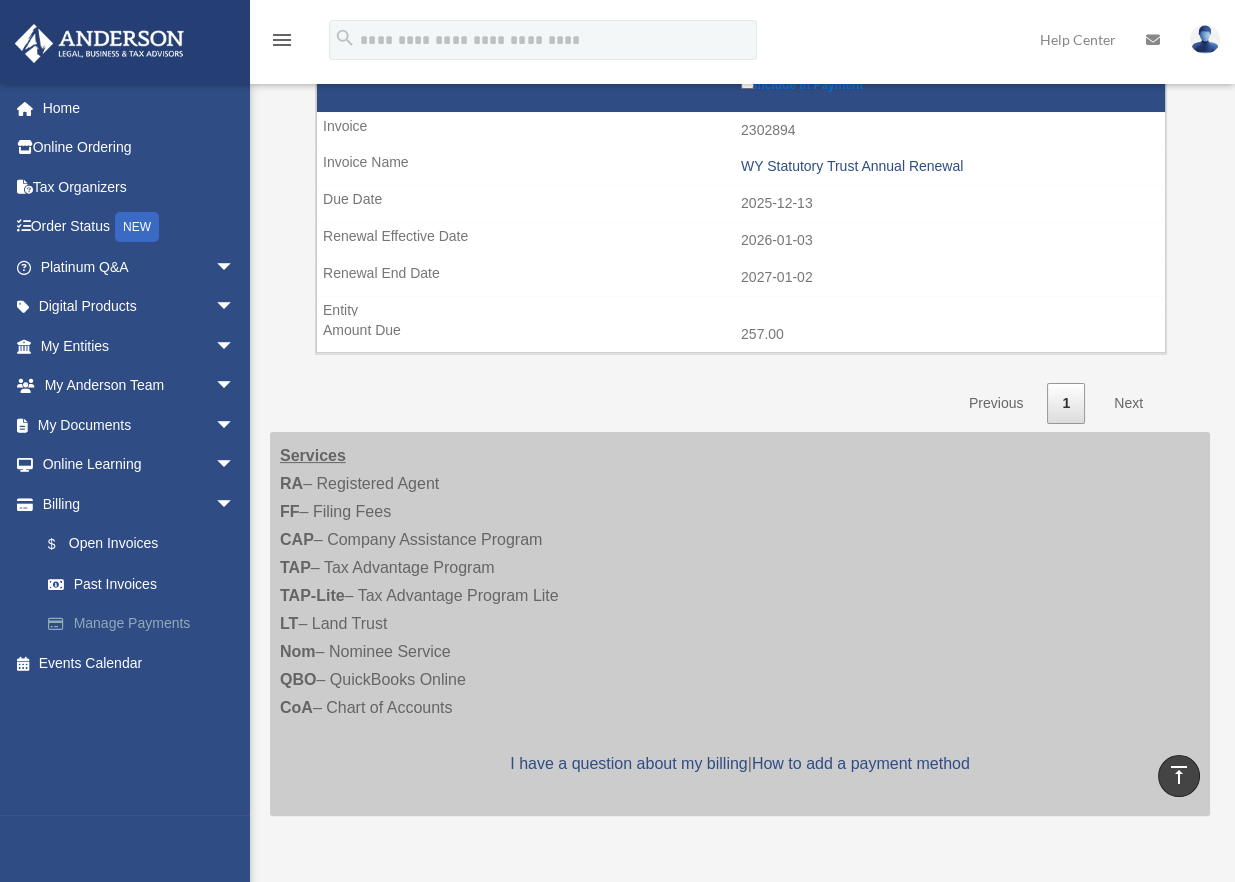click on "Manage Payments" at bounding box center (146, 624) 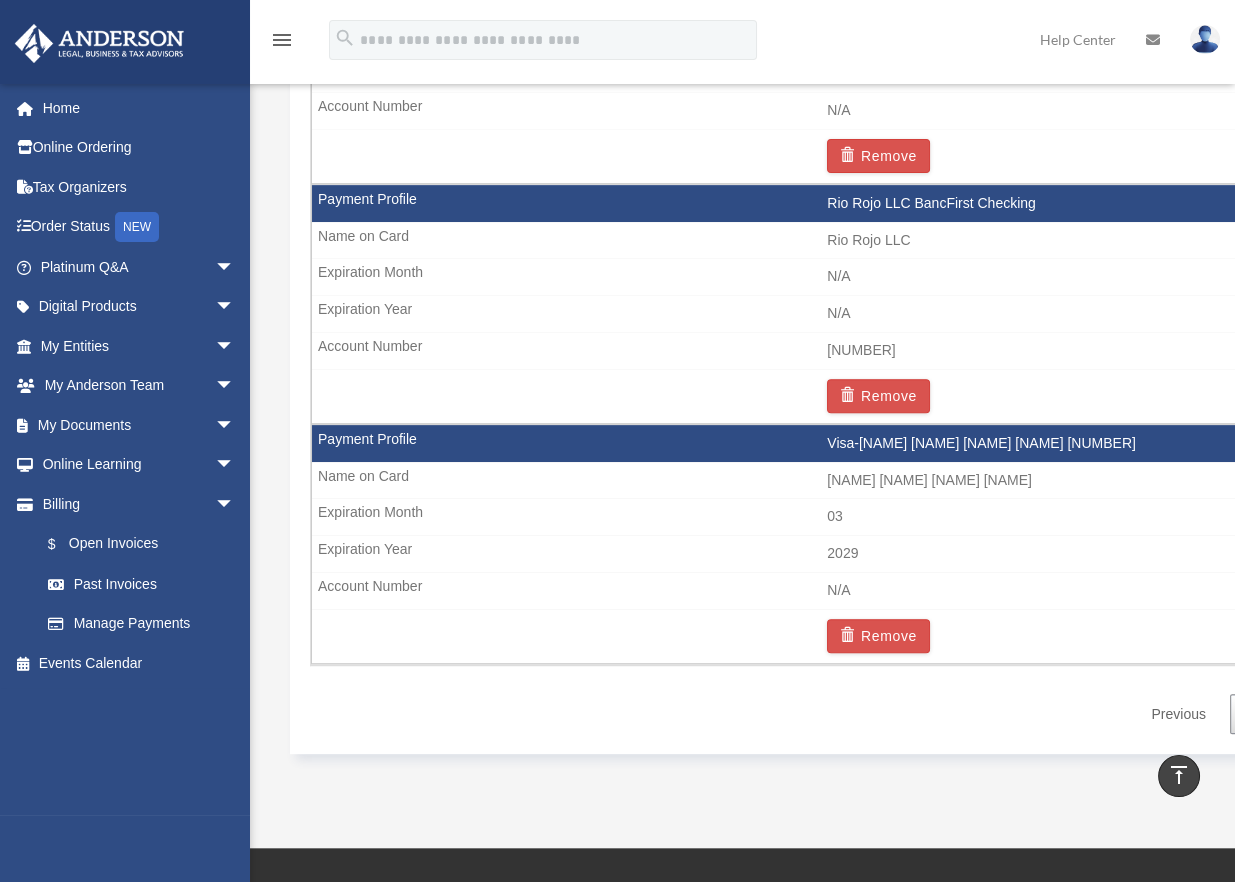 scroll, scrollTop: 1400, scrollLeft: 0, axis: vertical 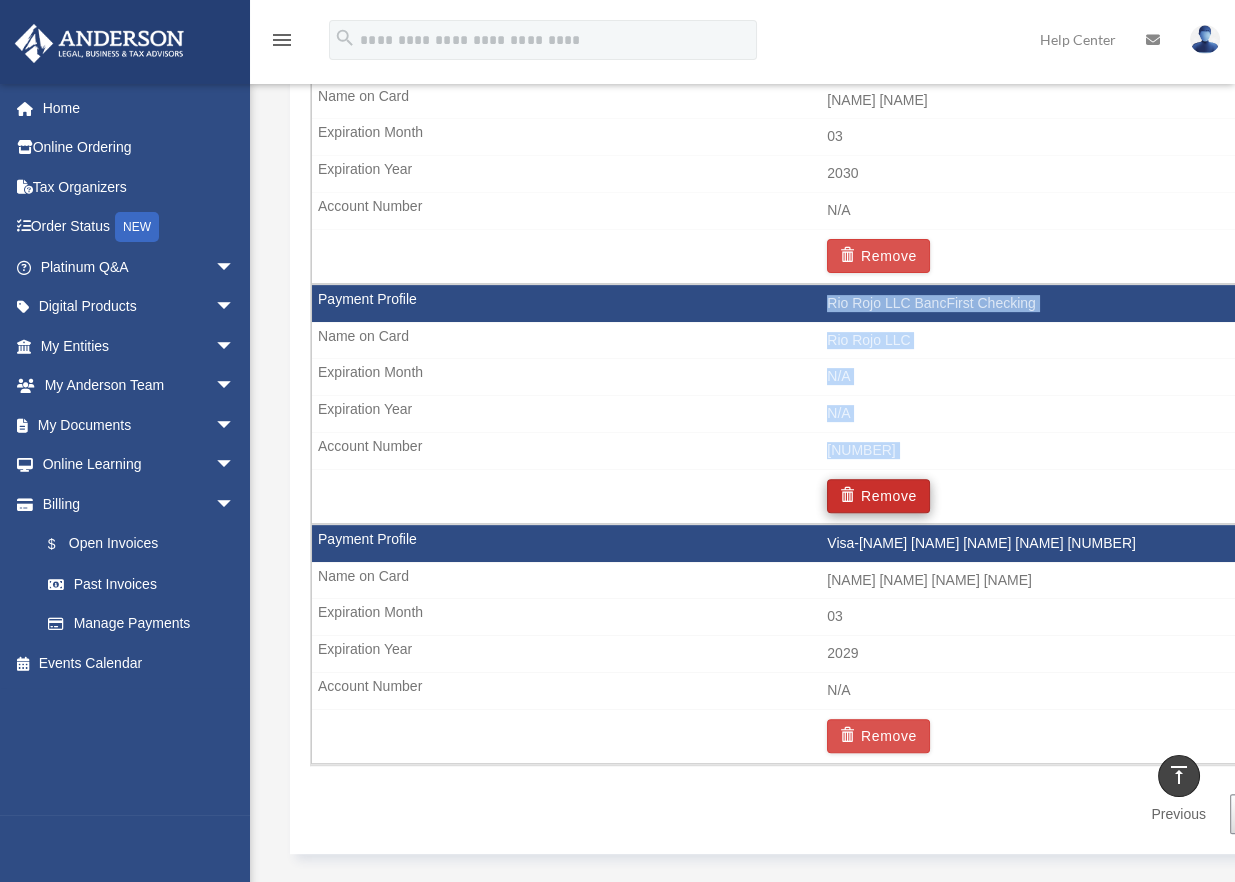 drag, startPoint x: 302, startPoint y: 275, endPoint x: 906, endPoint y: 484, distance: 639.1377 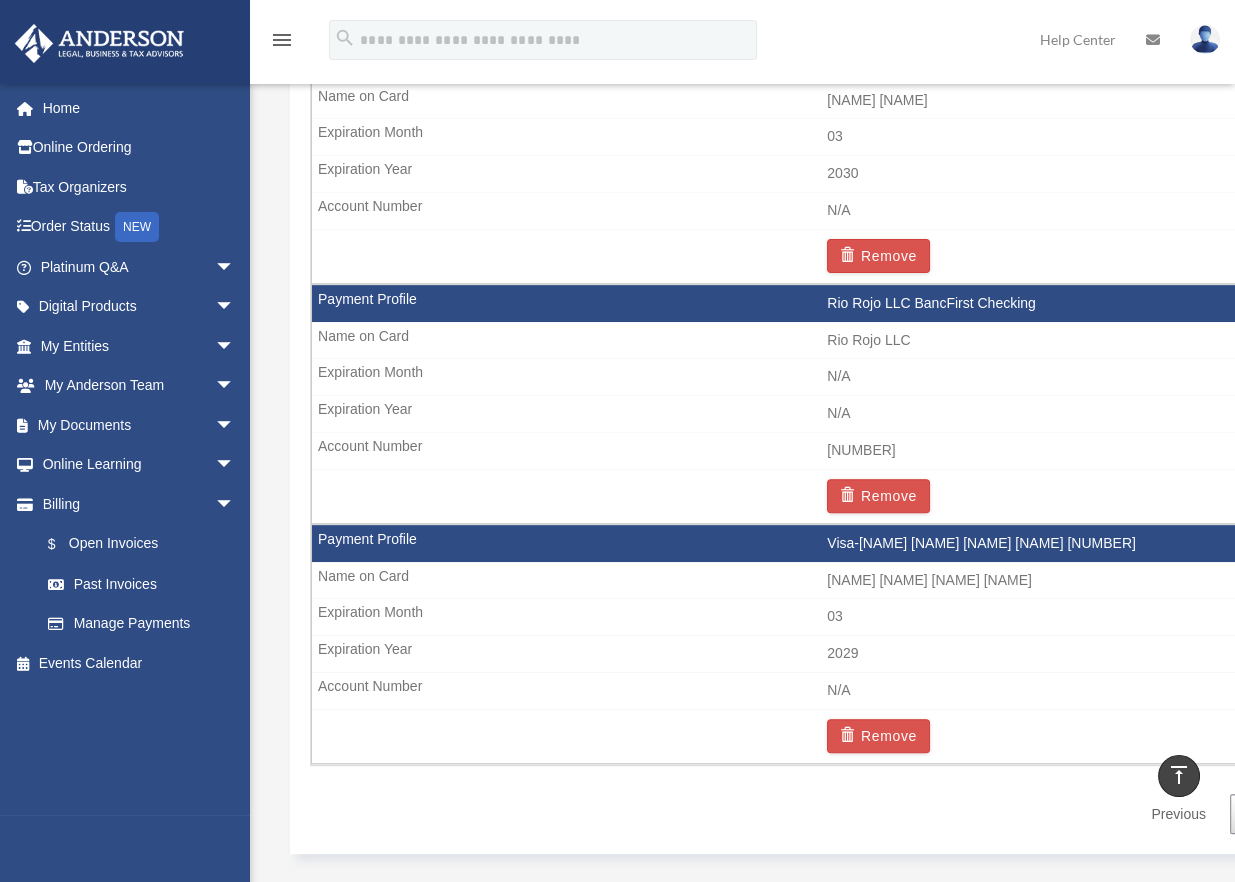 click on "N/A" at bounding box center (827, 211) 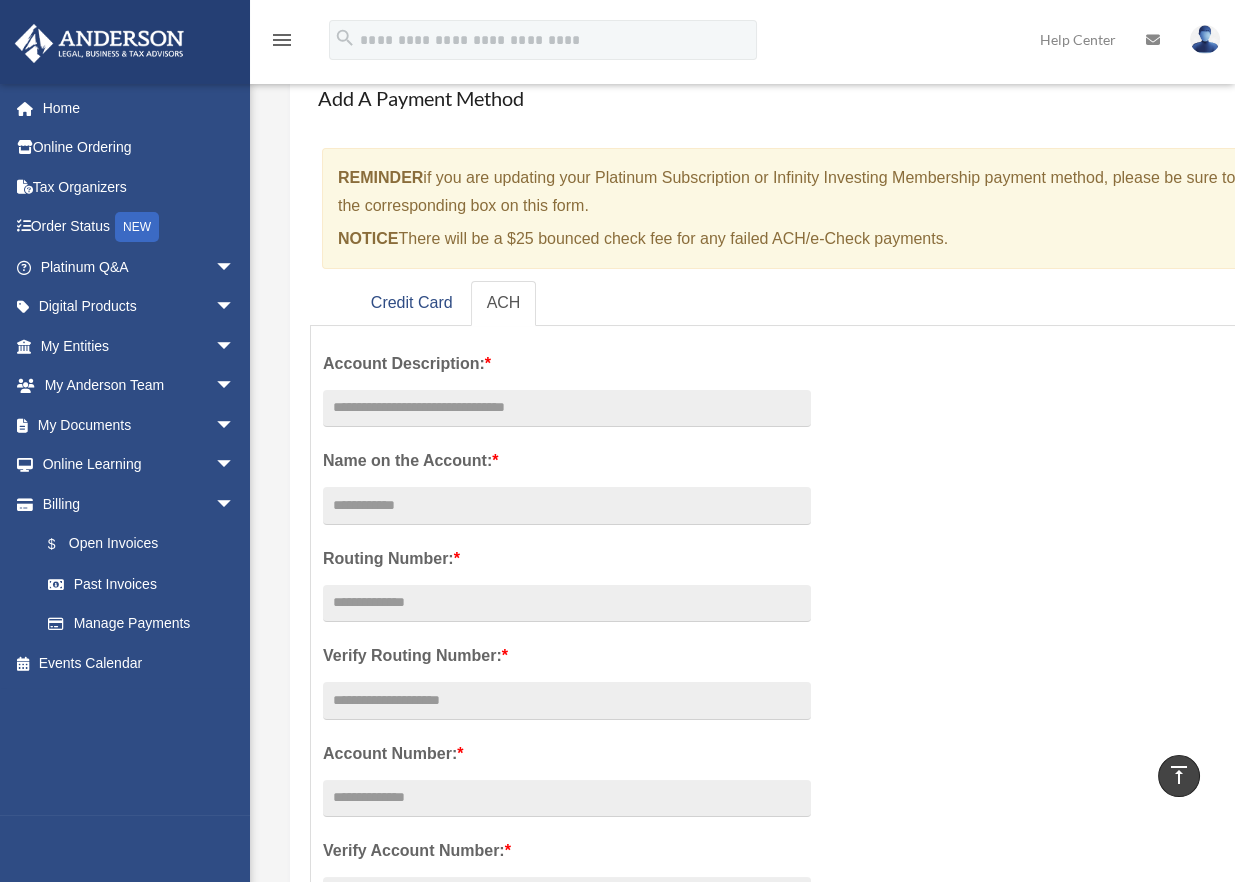 scroll, scrollTop: 0, scrollLeft: 0, axis: both 